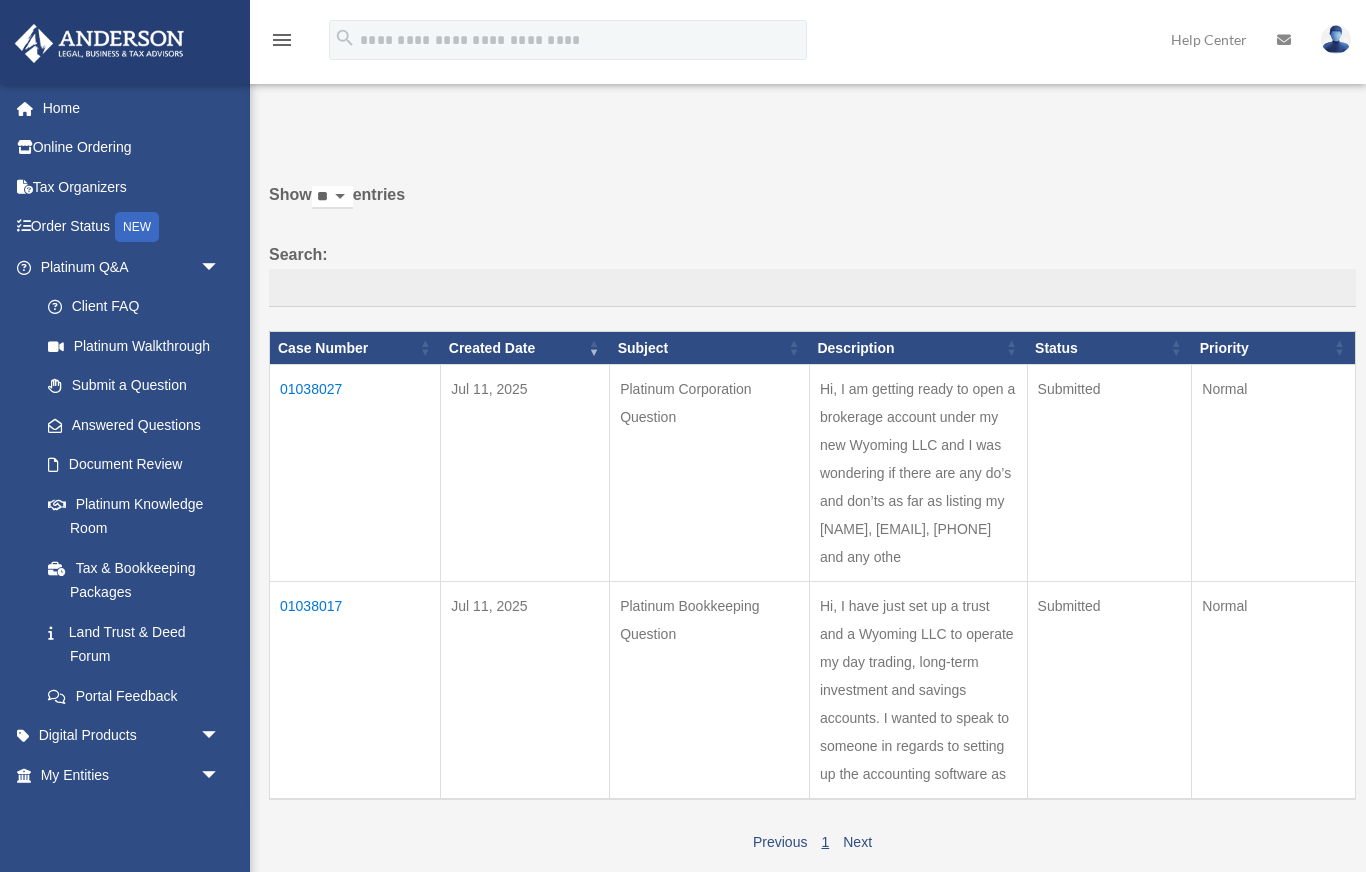 scroll, scrollTop: 0, scrollLeft: 0, axis: both 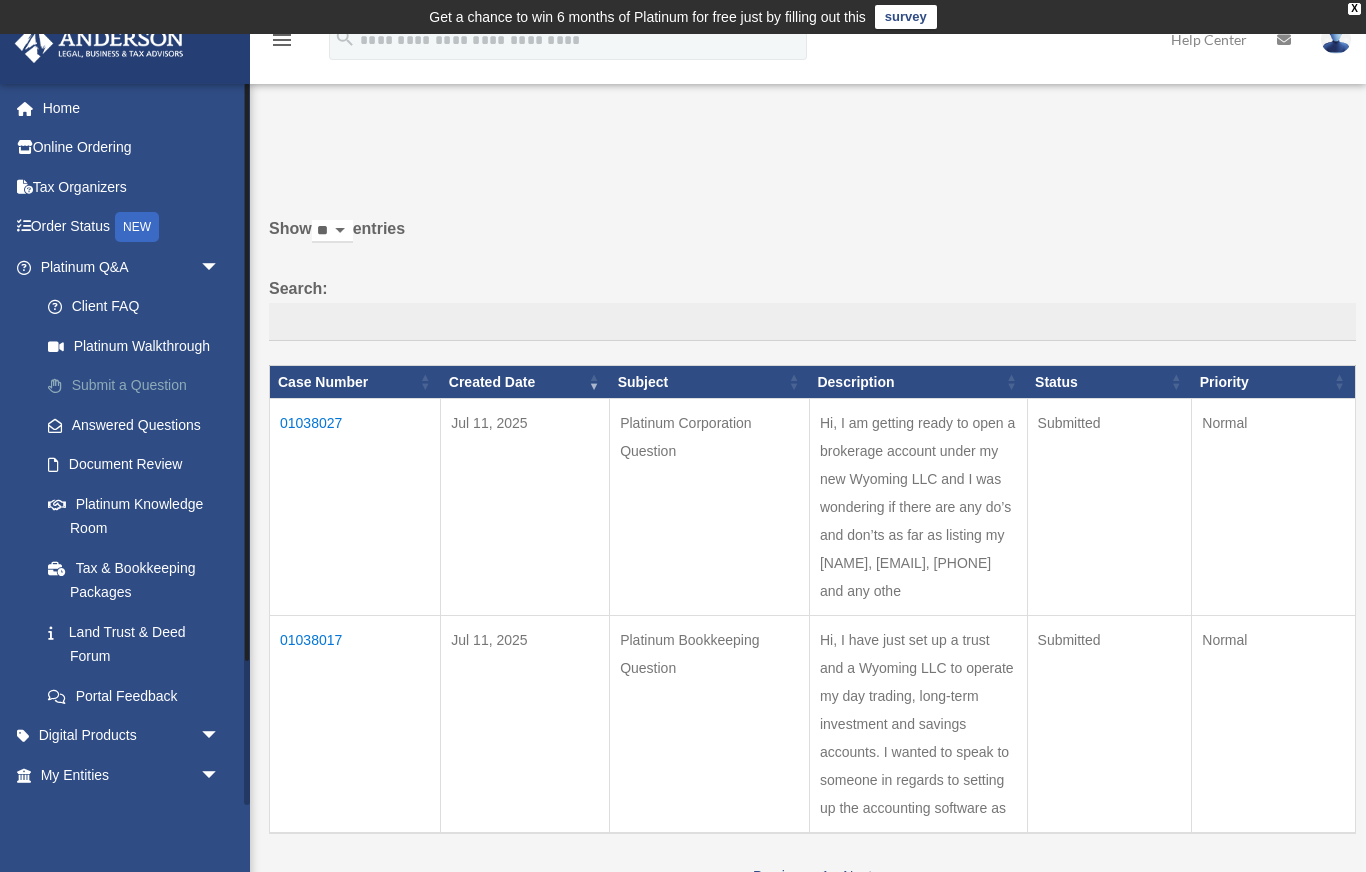 click on "Submit a Question" at bounding box center (139, 386) 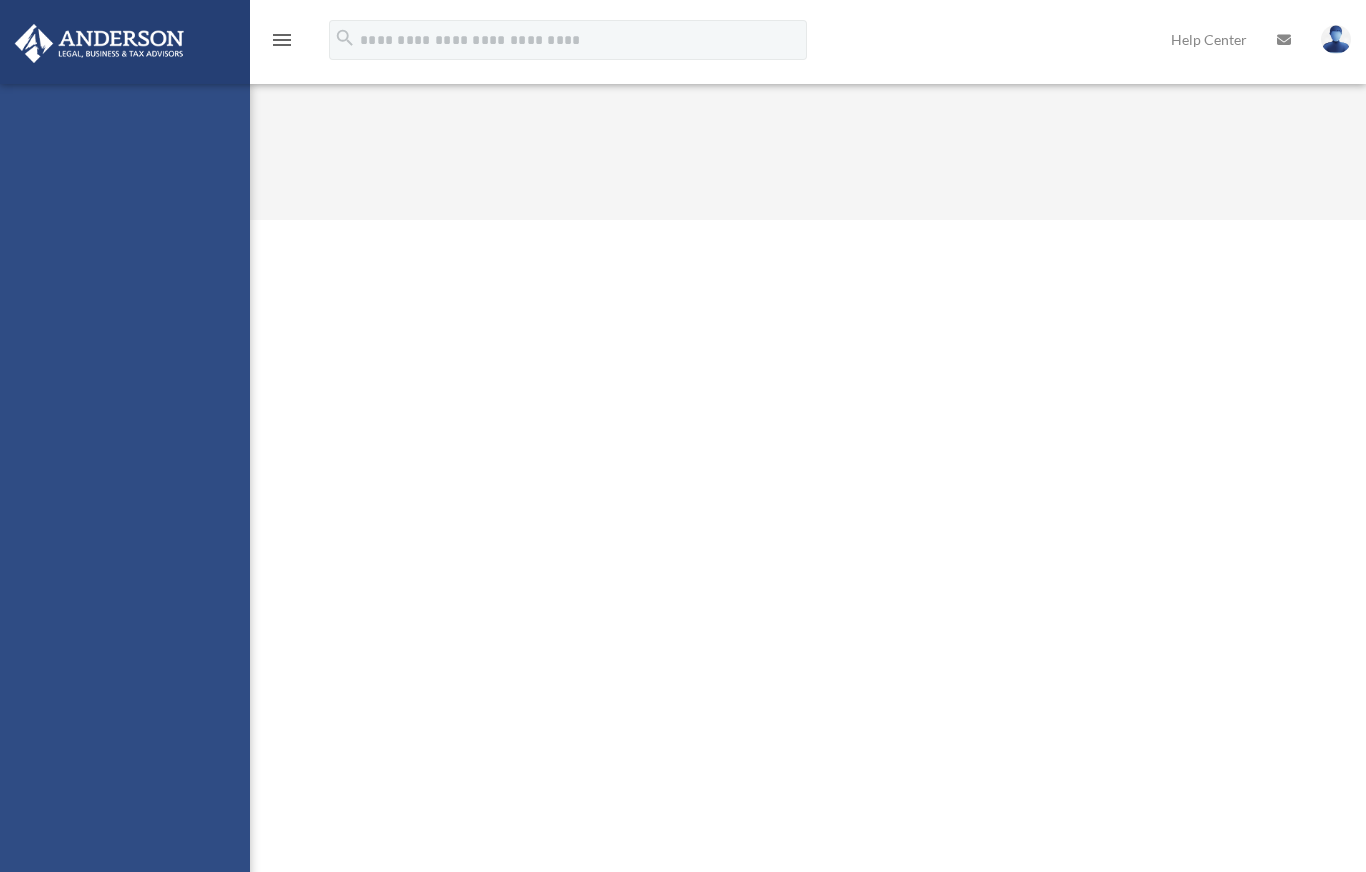 scroll, scrollTop: 0, scrollLeft: 0, axis: both 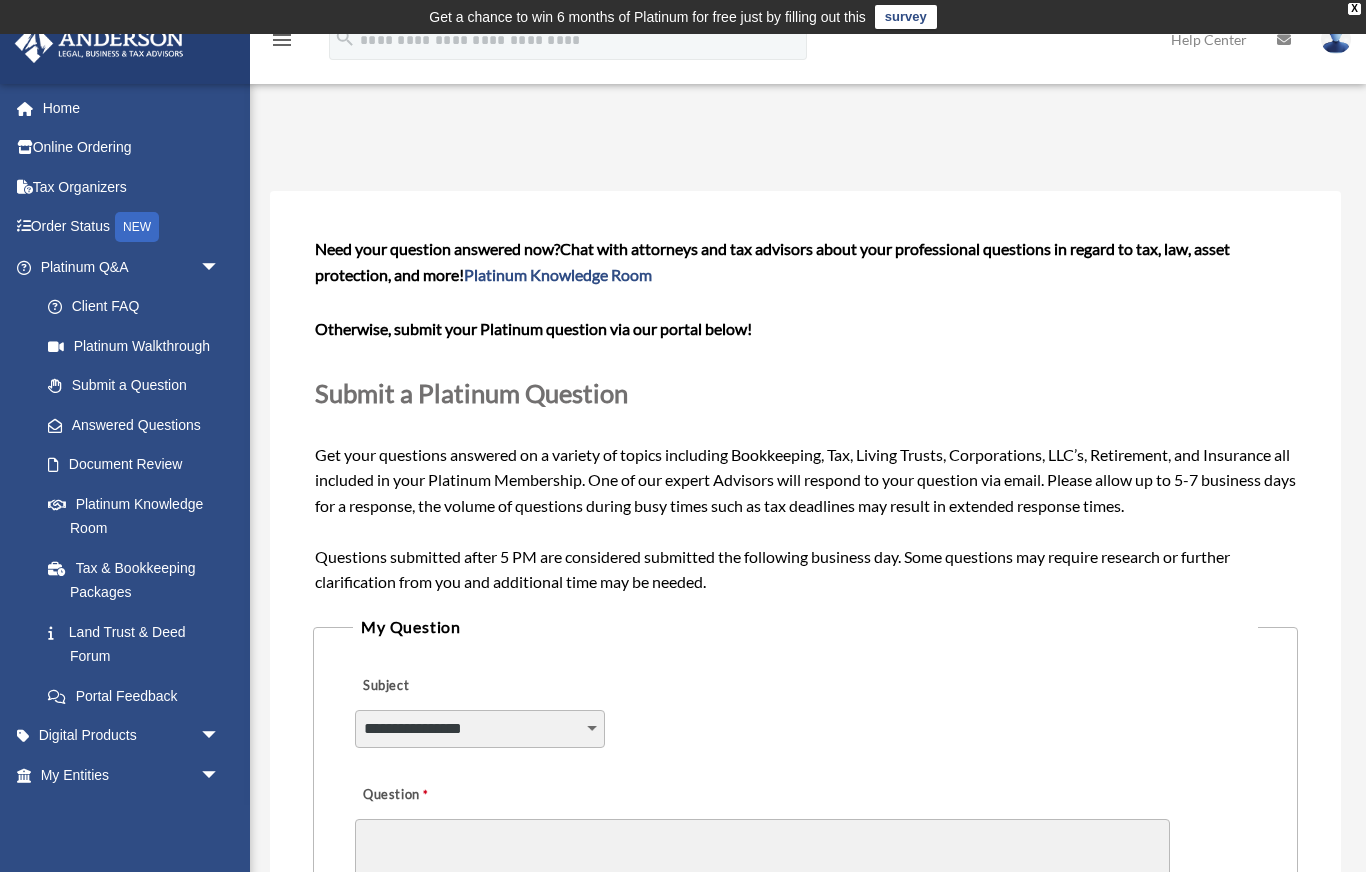 select on "******" 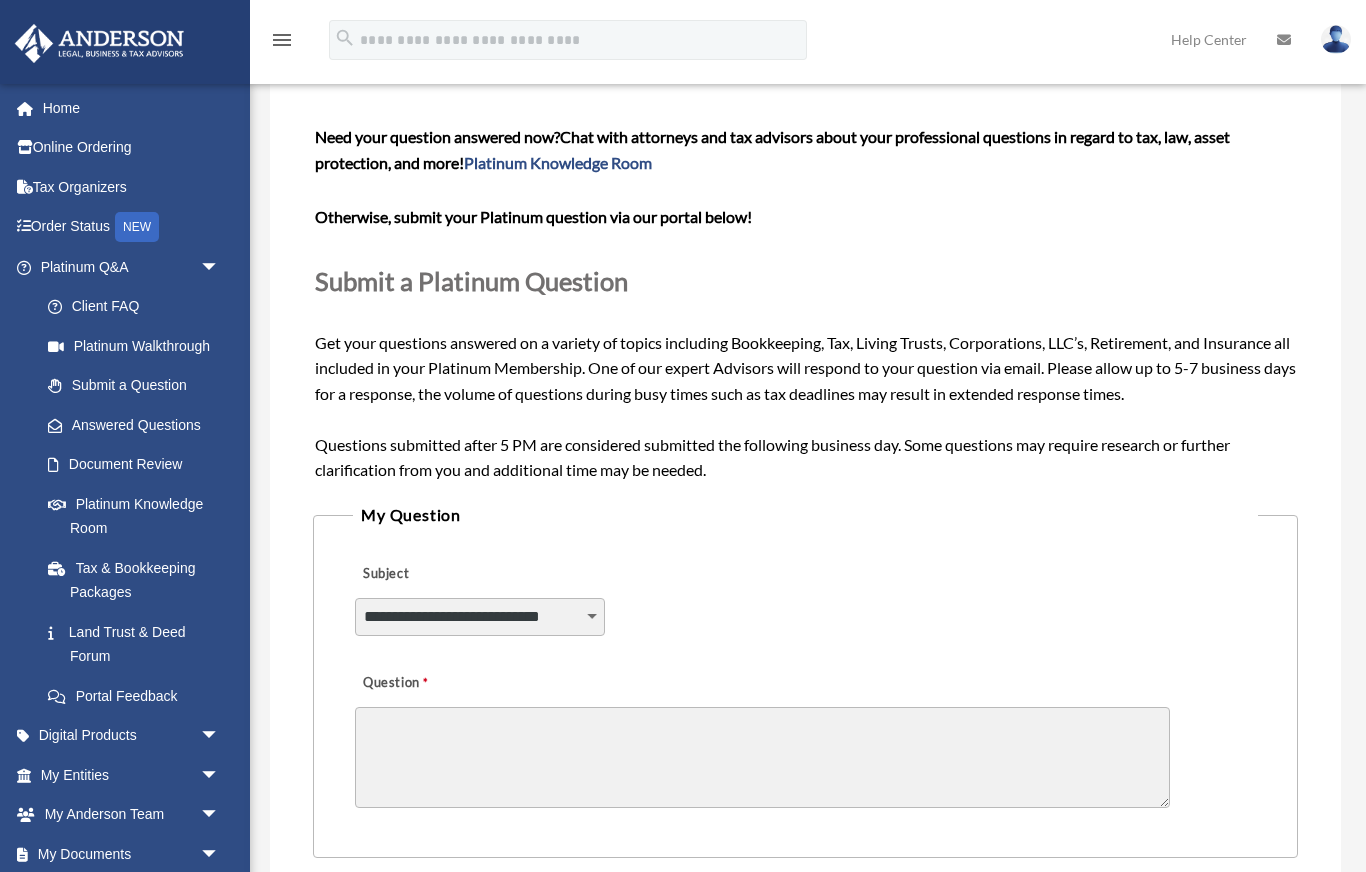 scroll, scrollTop: 253, scrollLeft: 0, axis: vertical 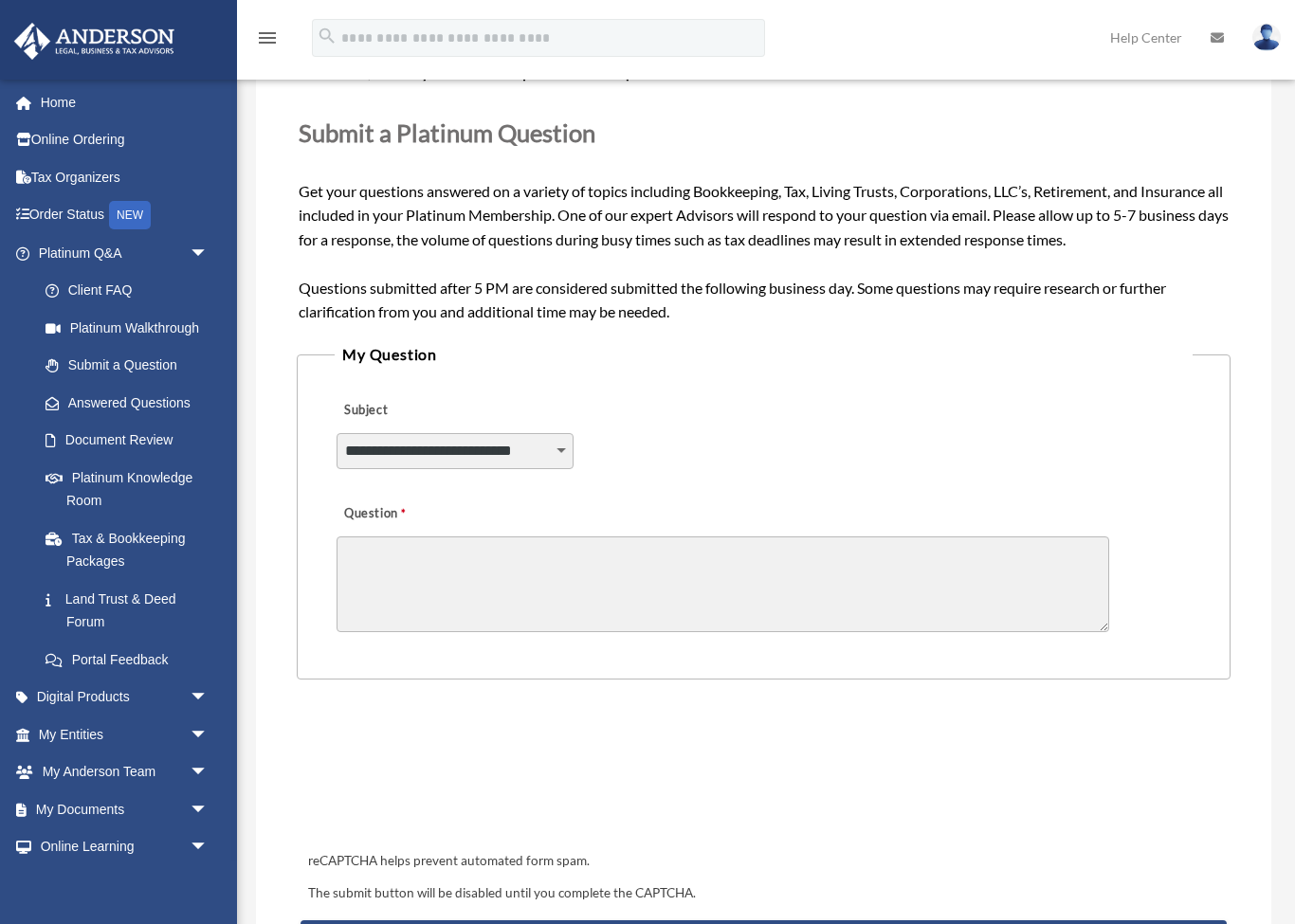 click on "Question" at bounding box center (722, 584) 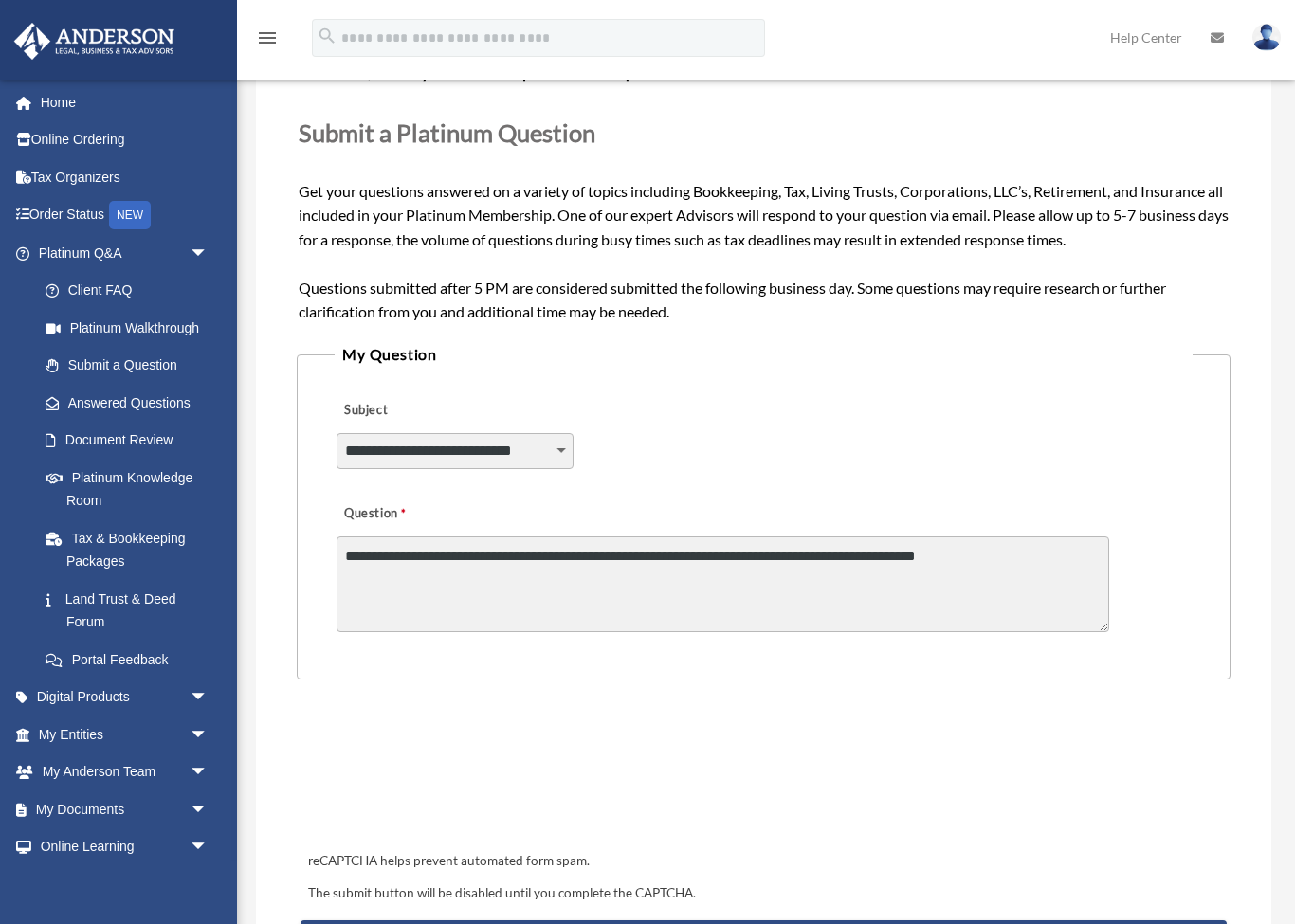 click on "**********" at bounding box center [722, 584] 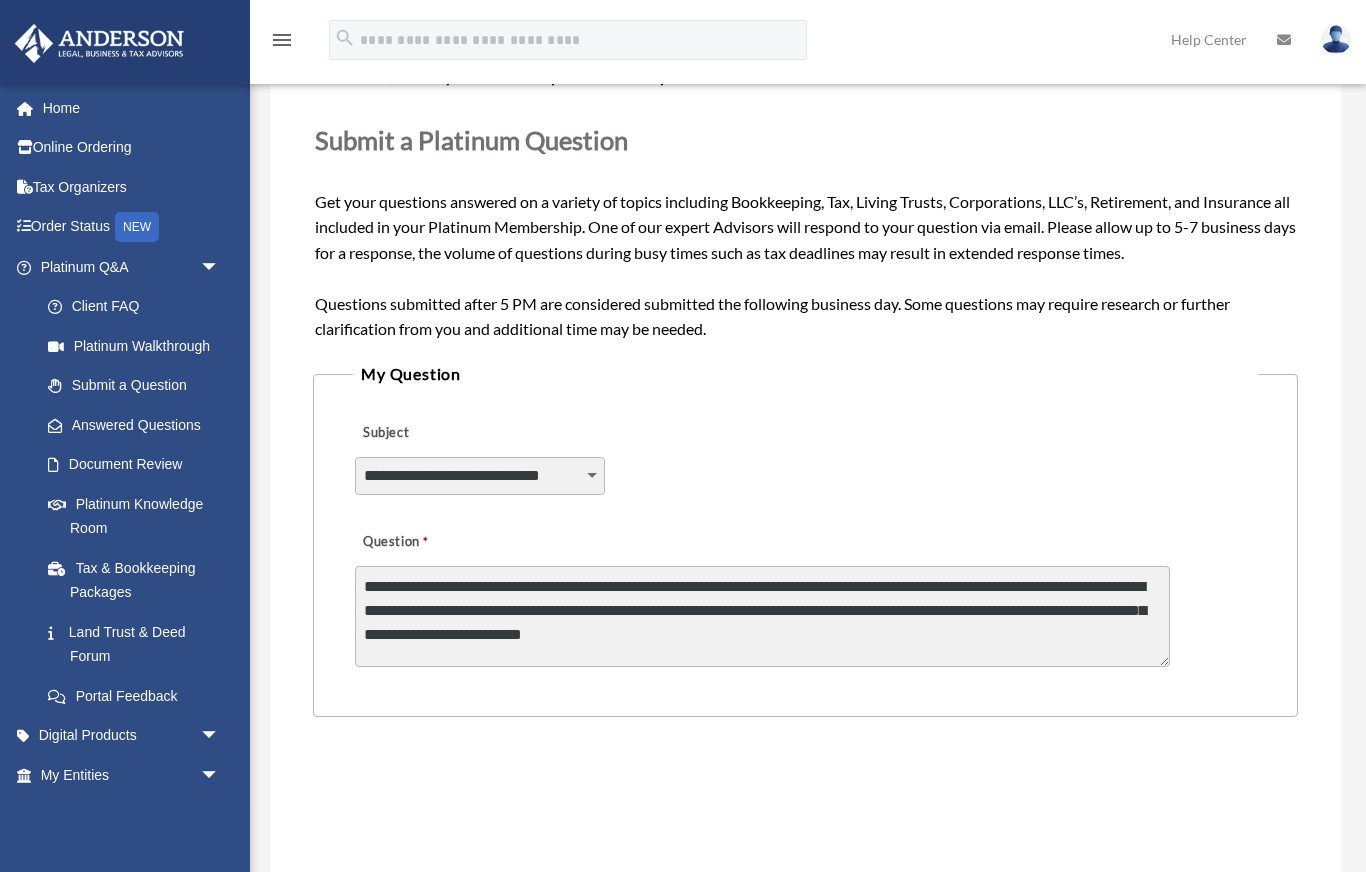 click on "**********" at bounding box center [762, 616] 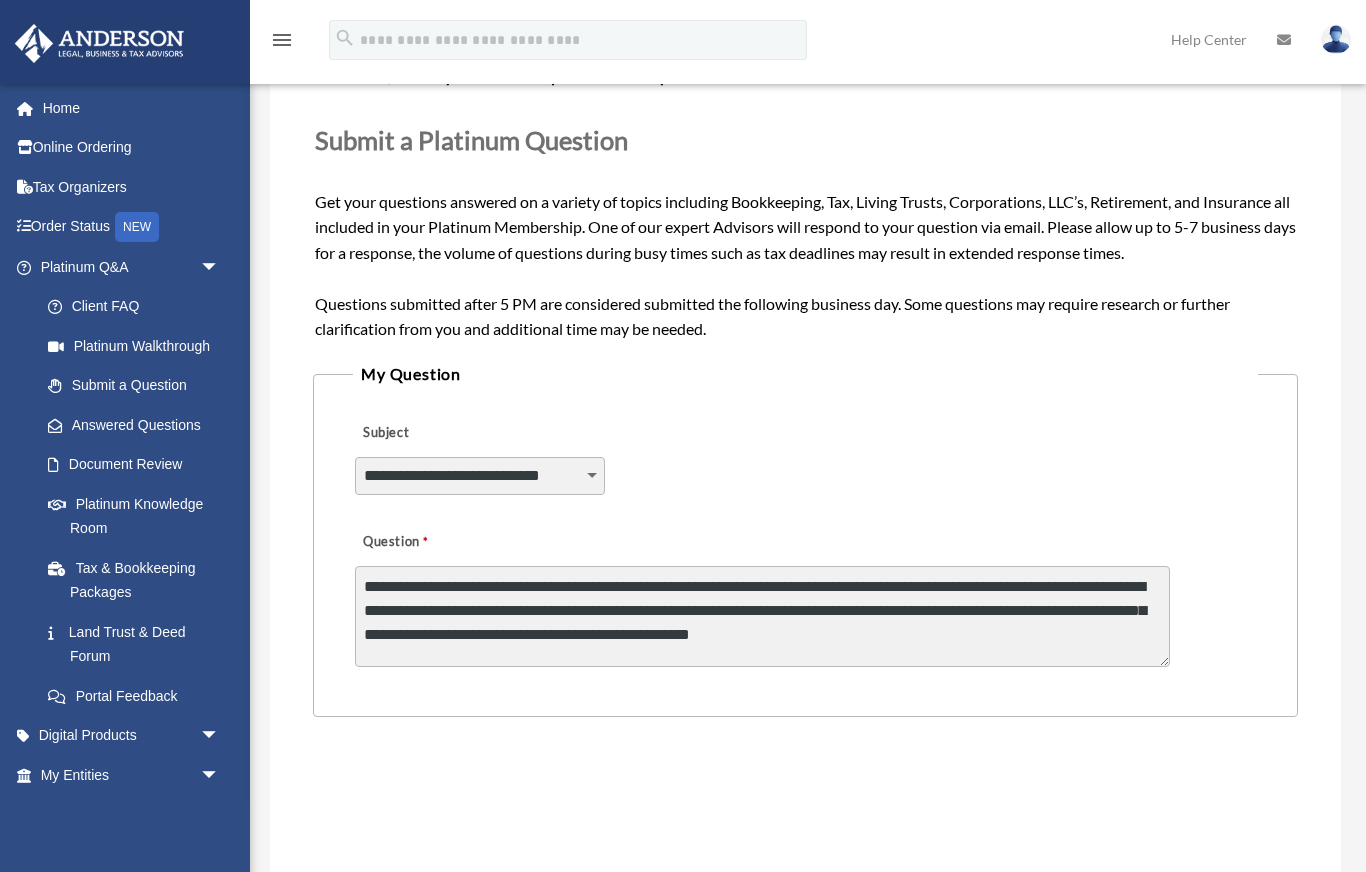 type on "**********" 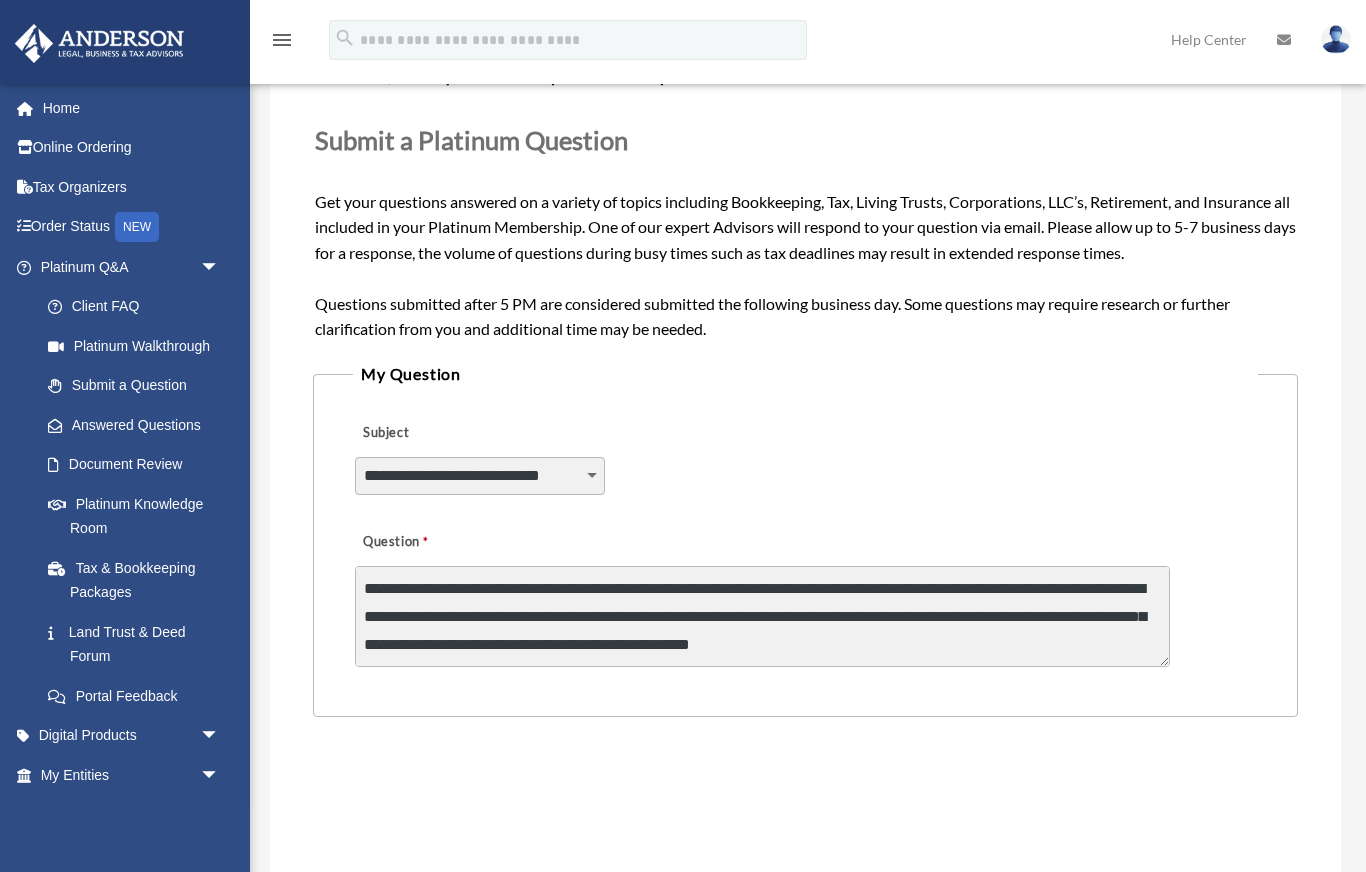 click on "reCAPTCHA helps prevent automated form spam.
The submit button will be disabled until you complete the CAPTCHA." at bounding box center (805, 860) 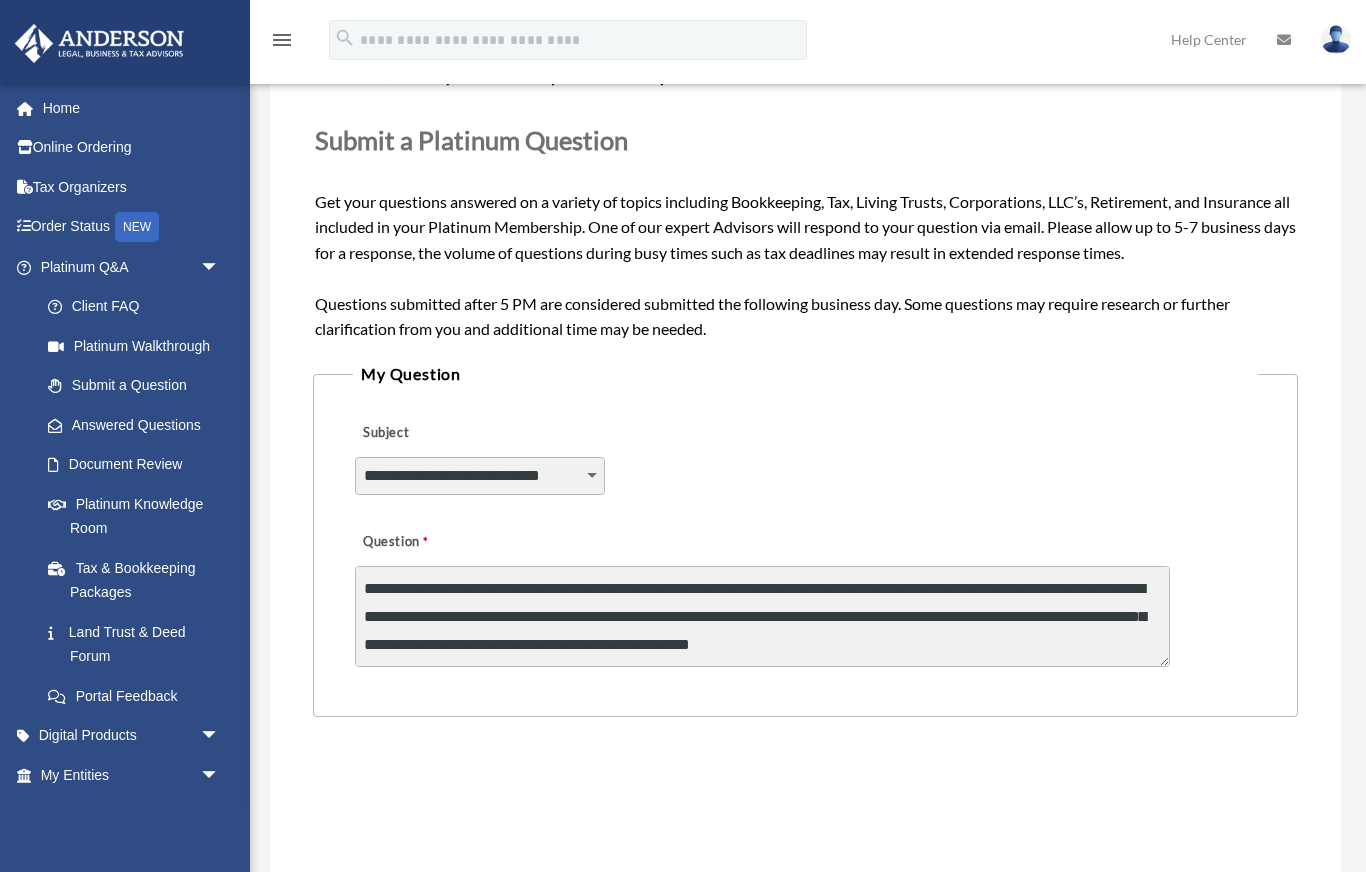 drag, startPoint x: 810, startPoint y: 761, endPoint x: -1, endPoint y: -254, distance: 1299.2097 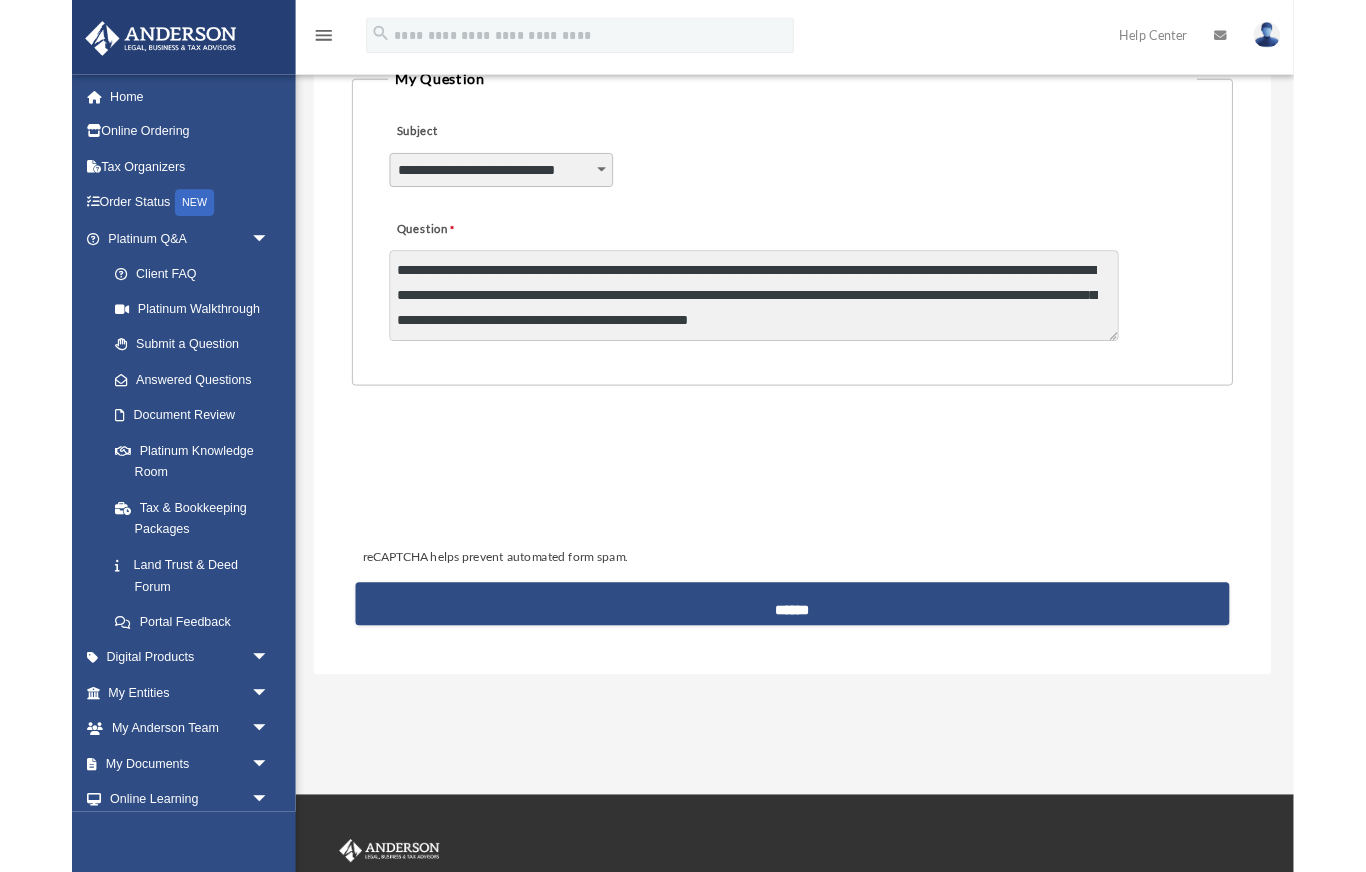 scroll, scrollTop: 579, scrollLeft: 0, axis: vertical 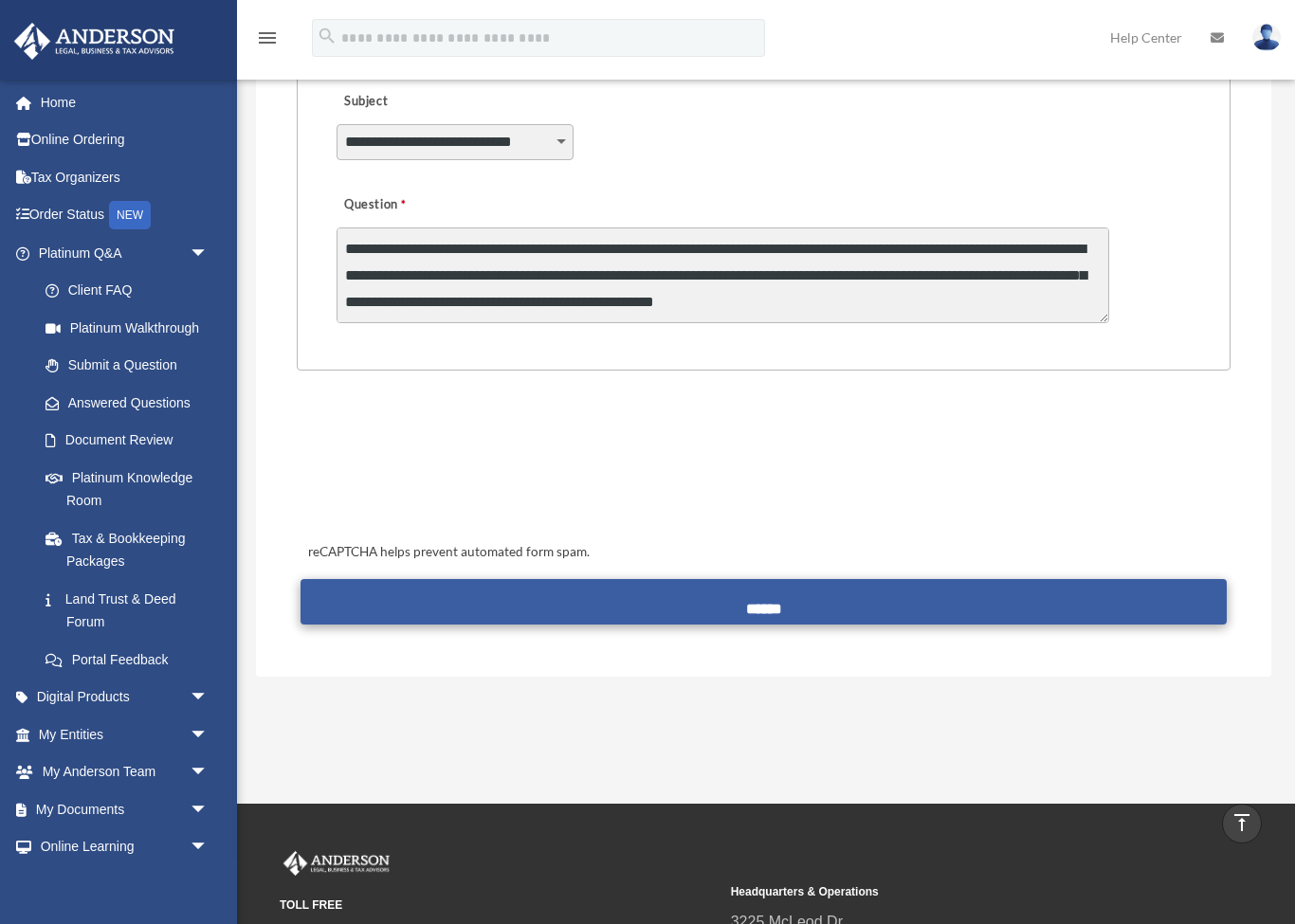click on "******" at bounding box center [763, 602] 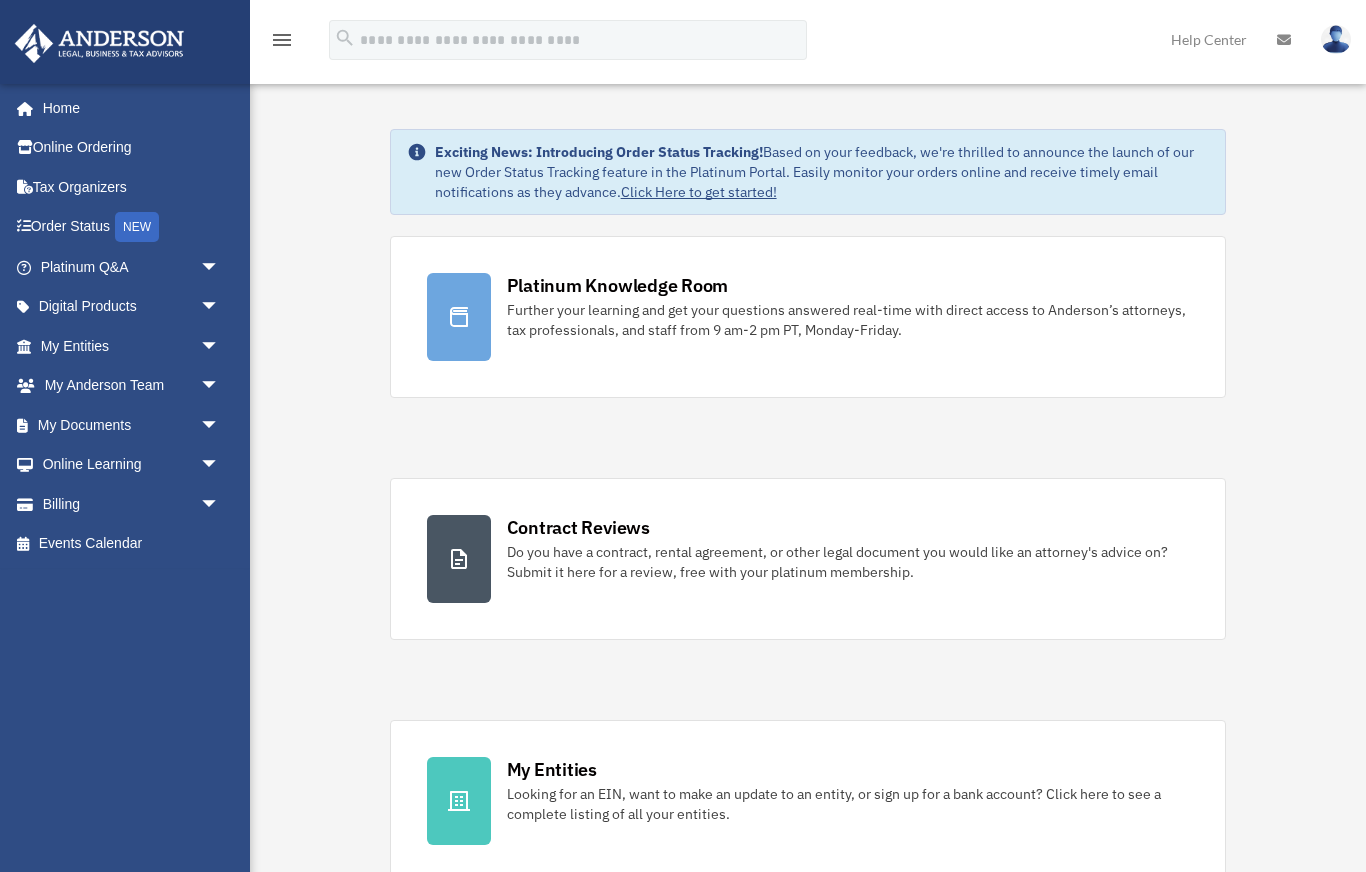 scroll, scrollTop: 0, scrollLeft: 0, axis: both 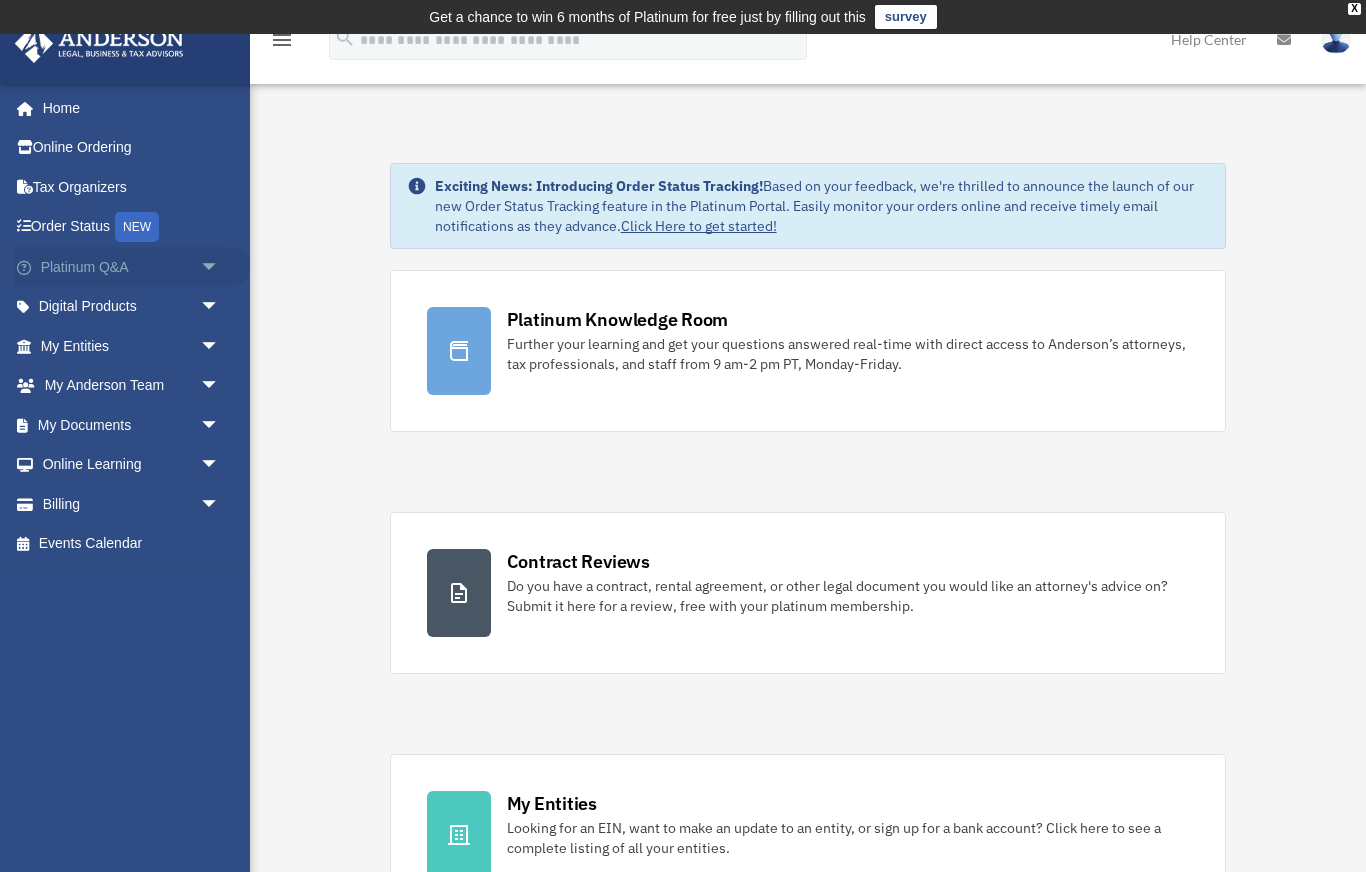 click on "Platinum Q&A arrow_drop_down" at bounding box center [132, 267] 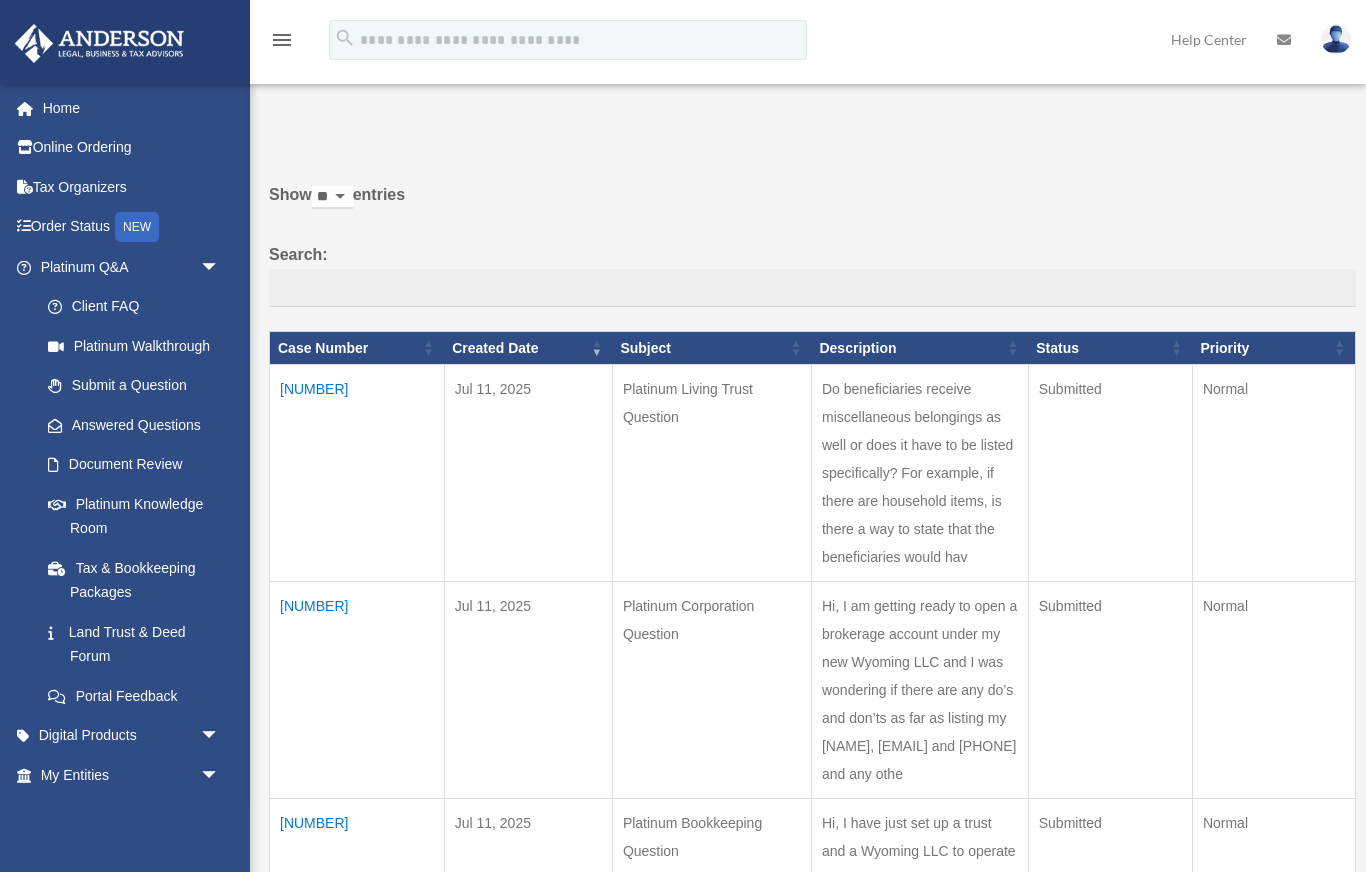 scroll, scrollTop: 0, scrollLeft: 0, axis: both 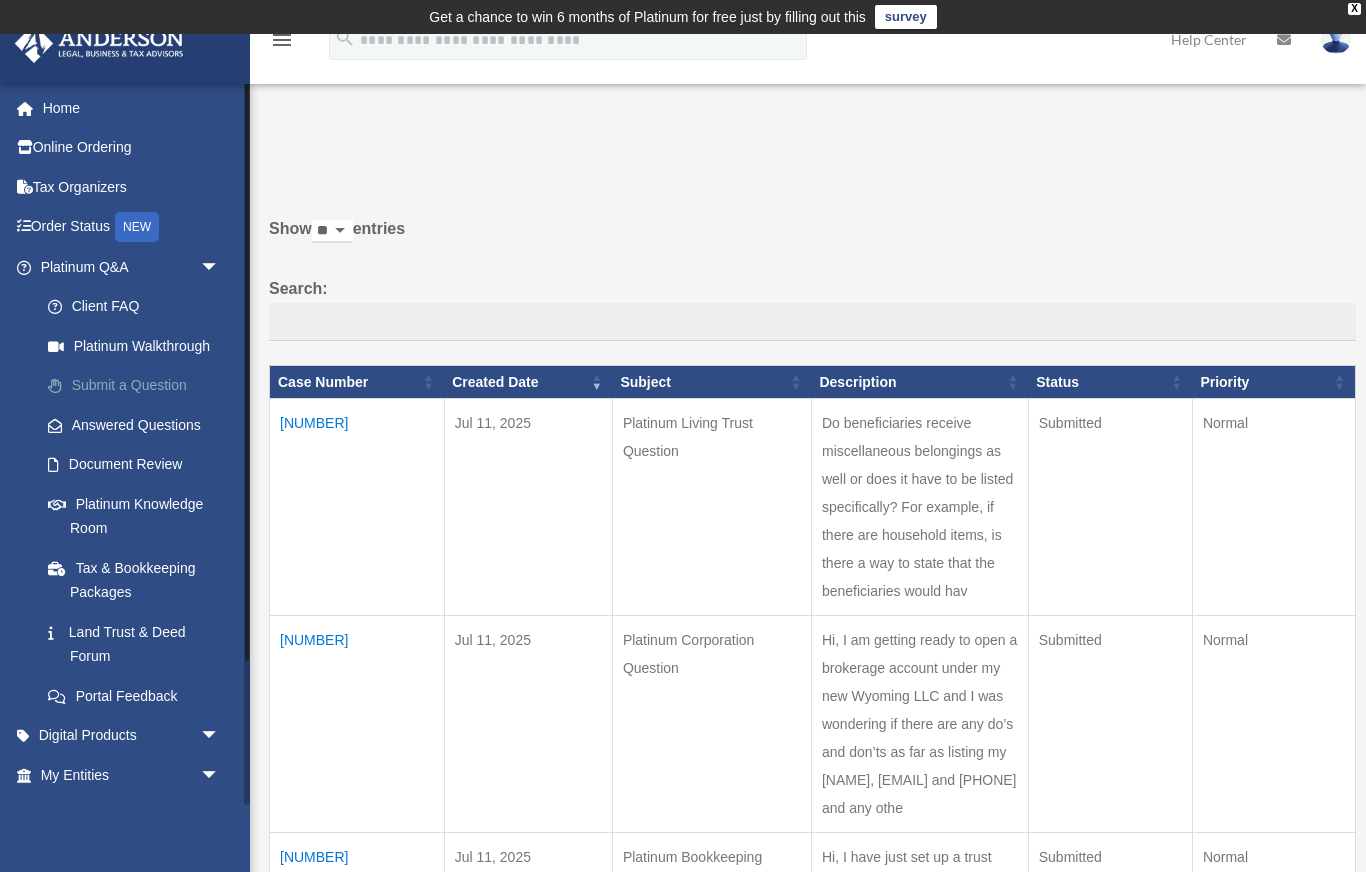 click on "Submit a Question" at bounding box center [139, 386] 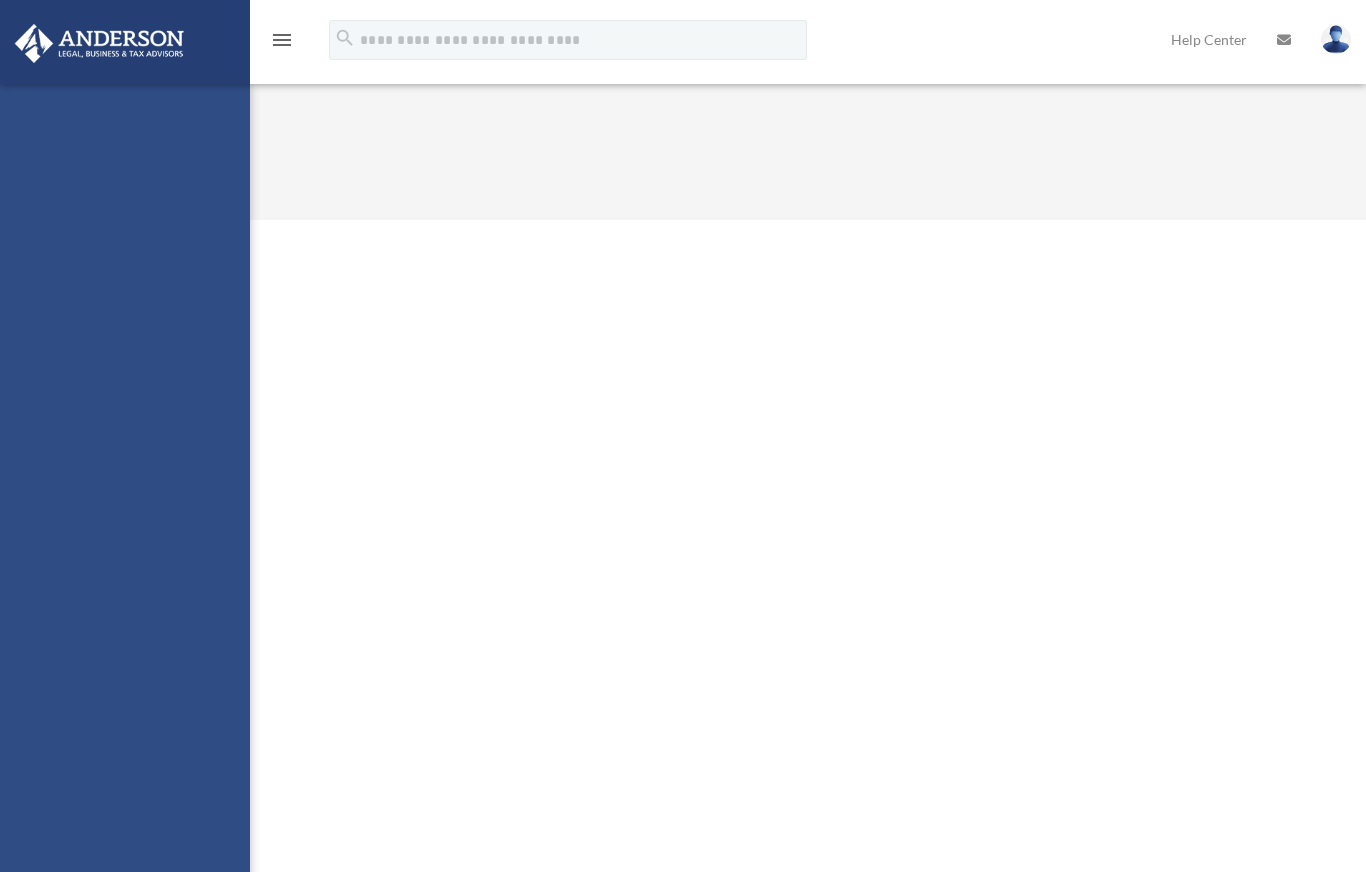 scroll, scrollTop: 0, scrollLeft: 0, axis: both 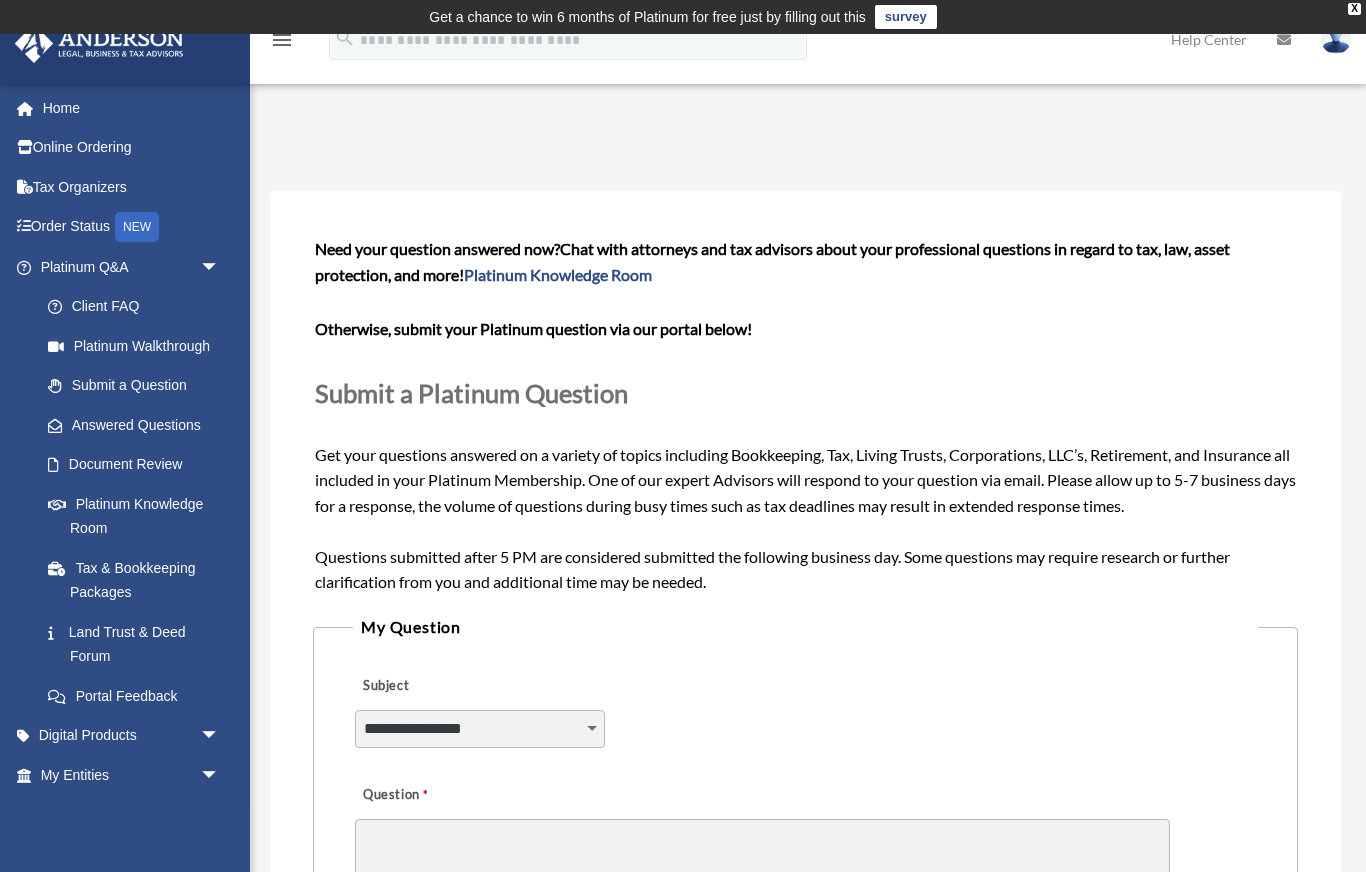 select on "******" 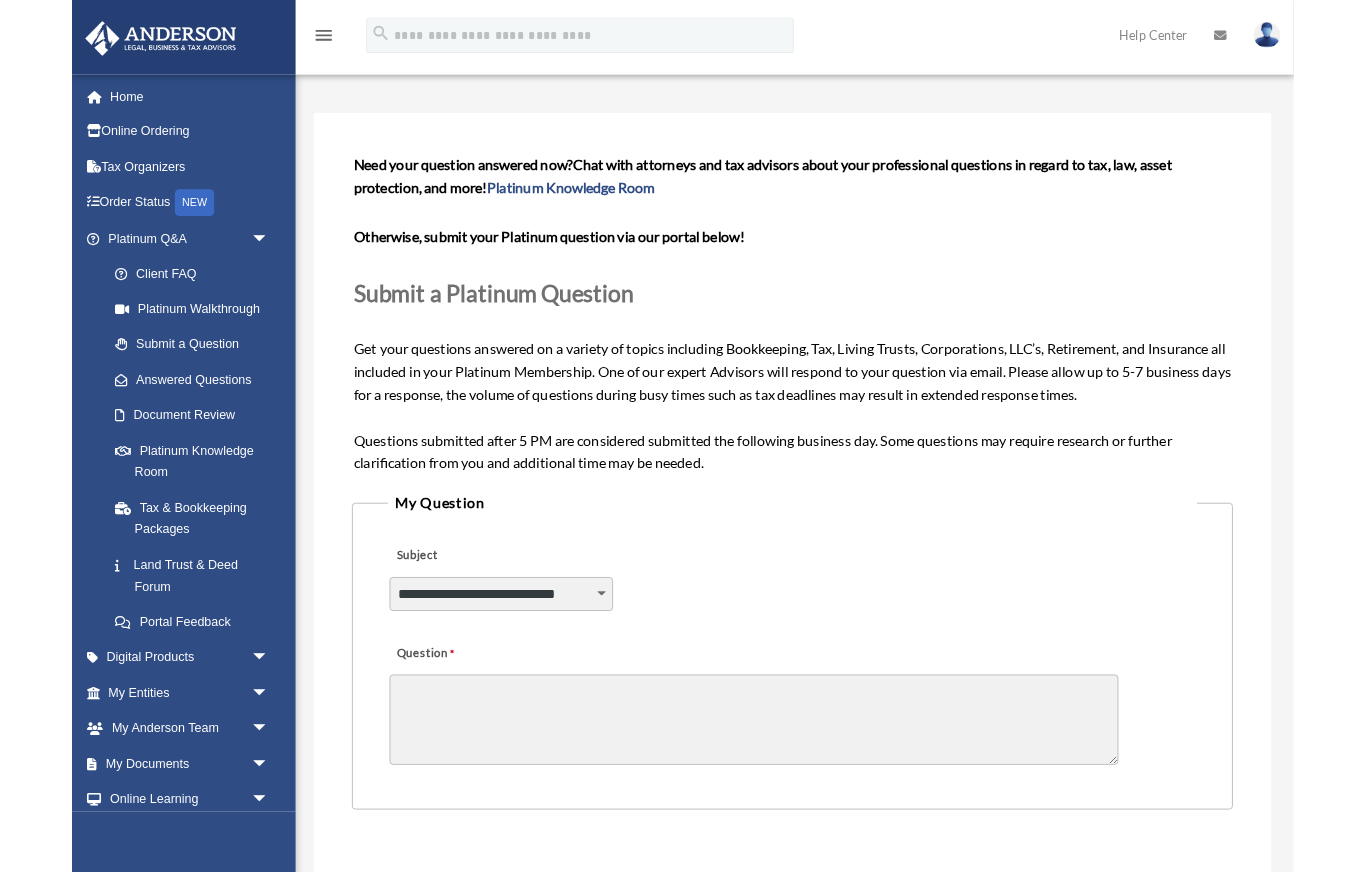 scroll, scrollTop: 182, scrollLeft: 0, axis: vertical 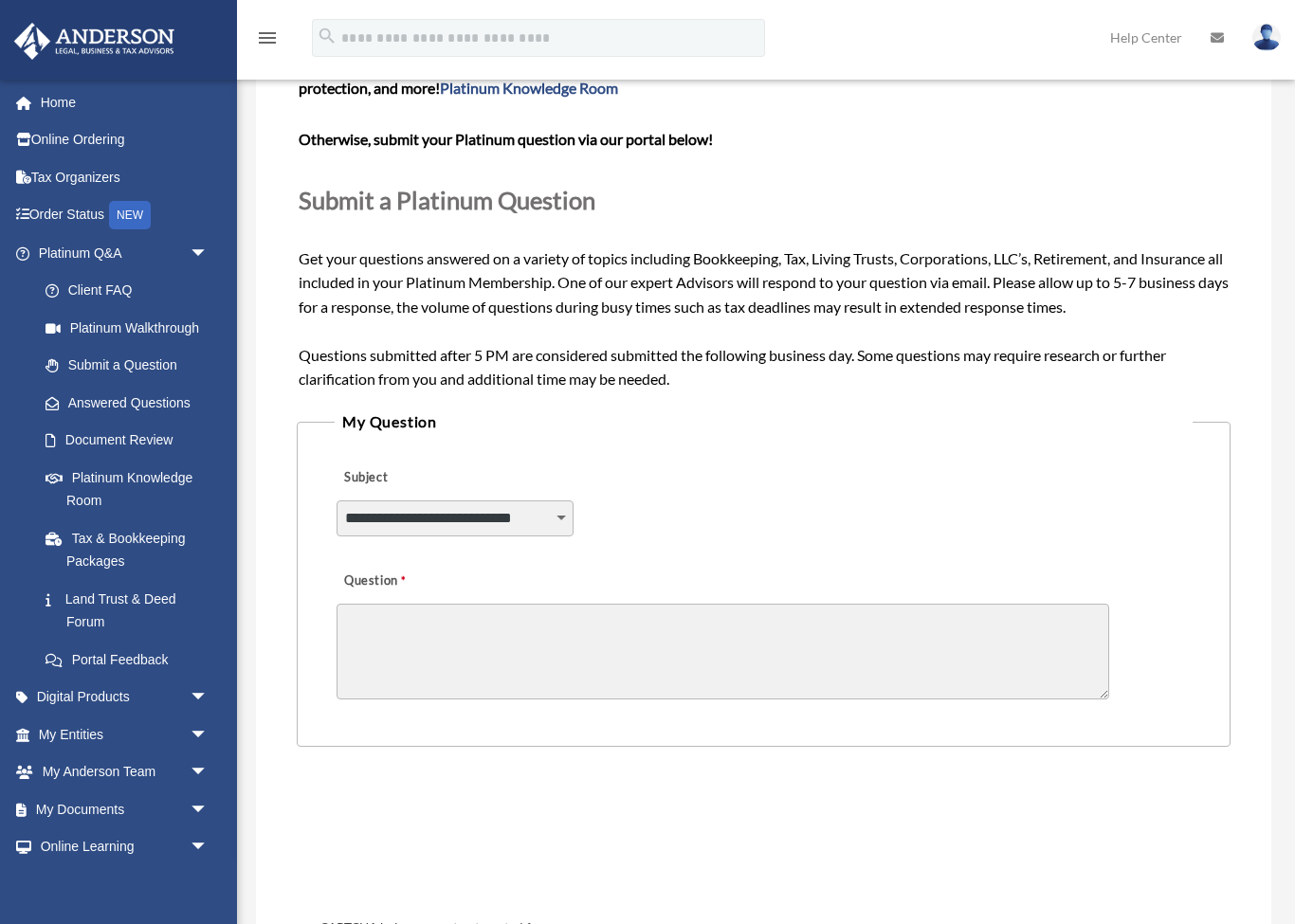 click on "Question" at bounding box center [722, 651] 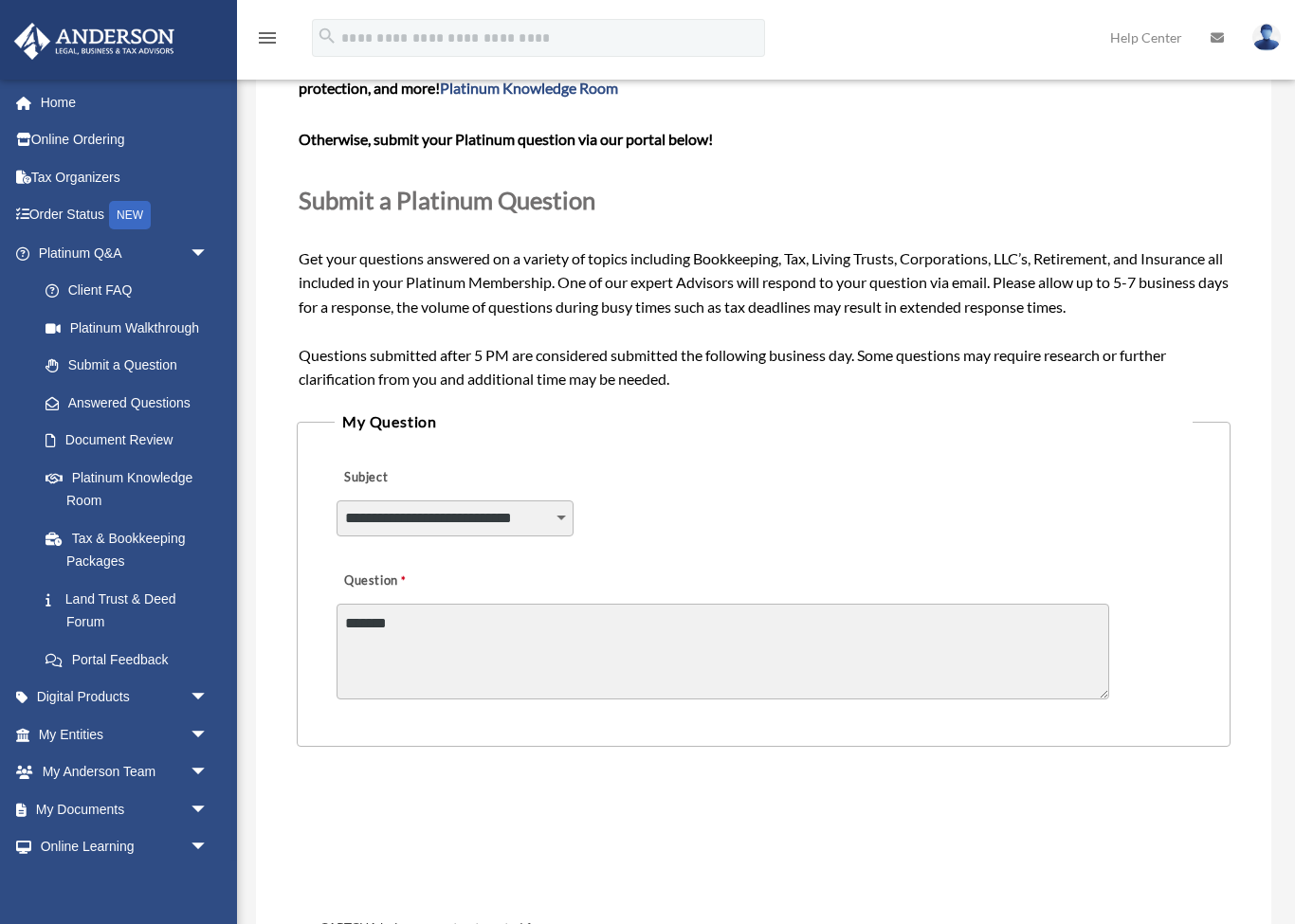 paste on "**********" 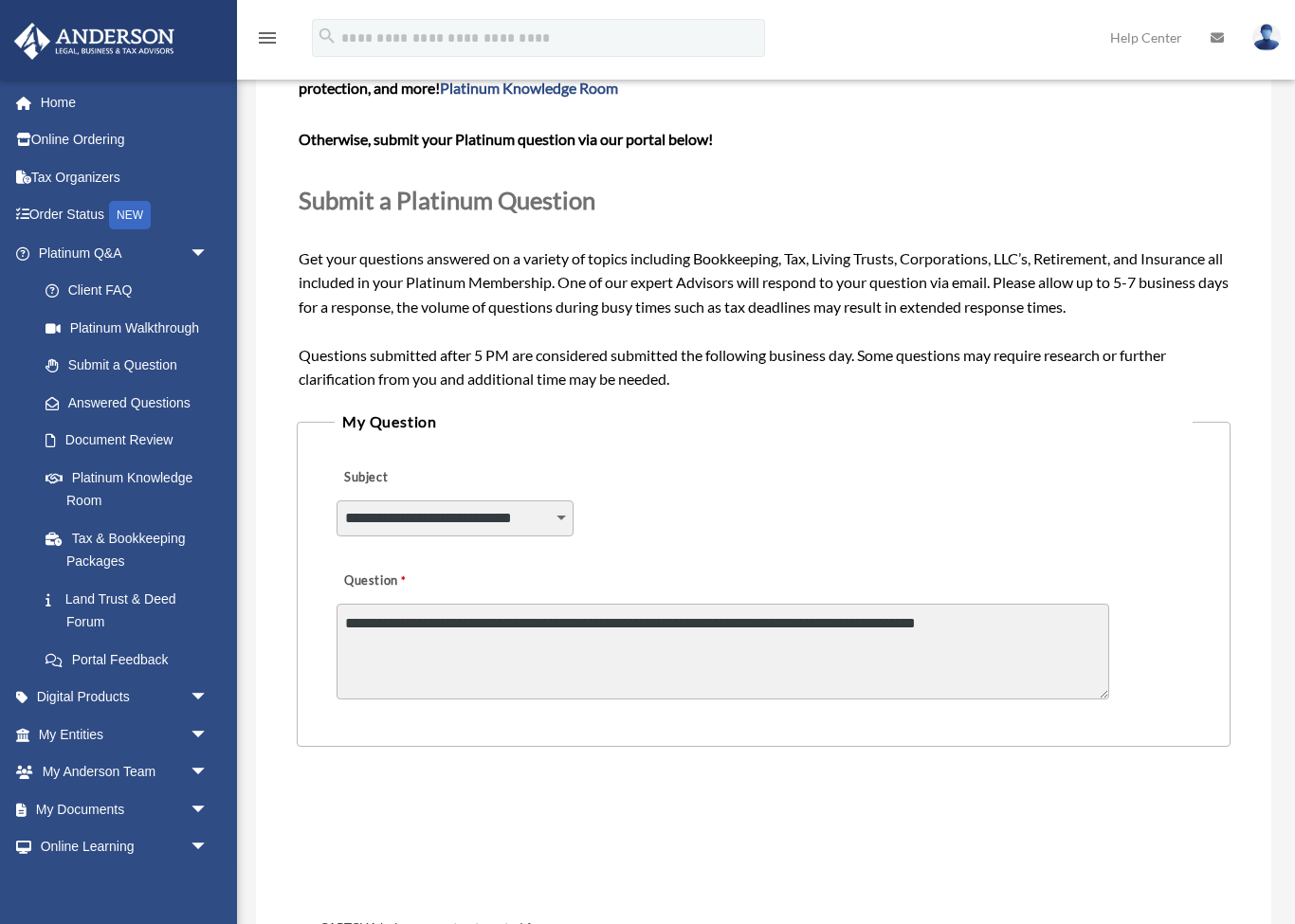 click on "**********" at bounding box center [722, 651] 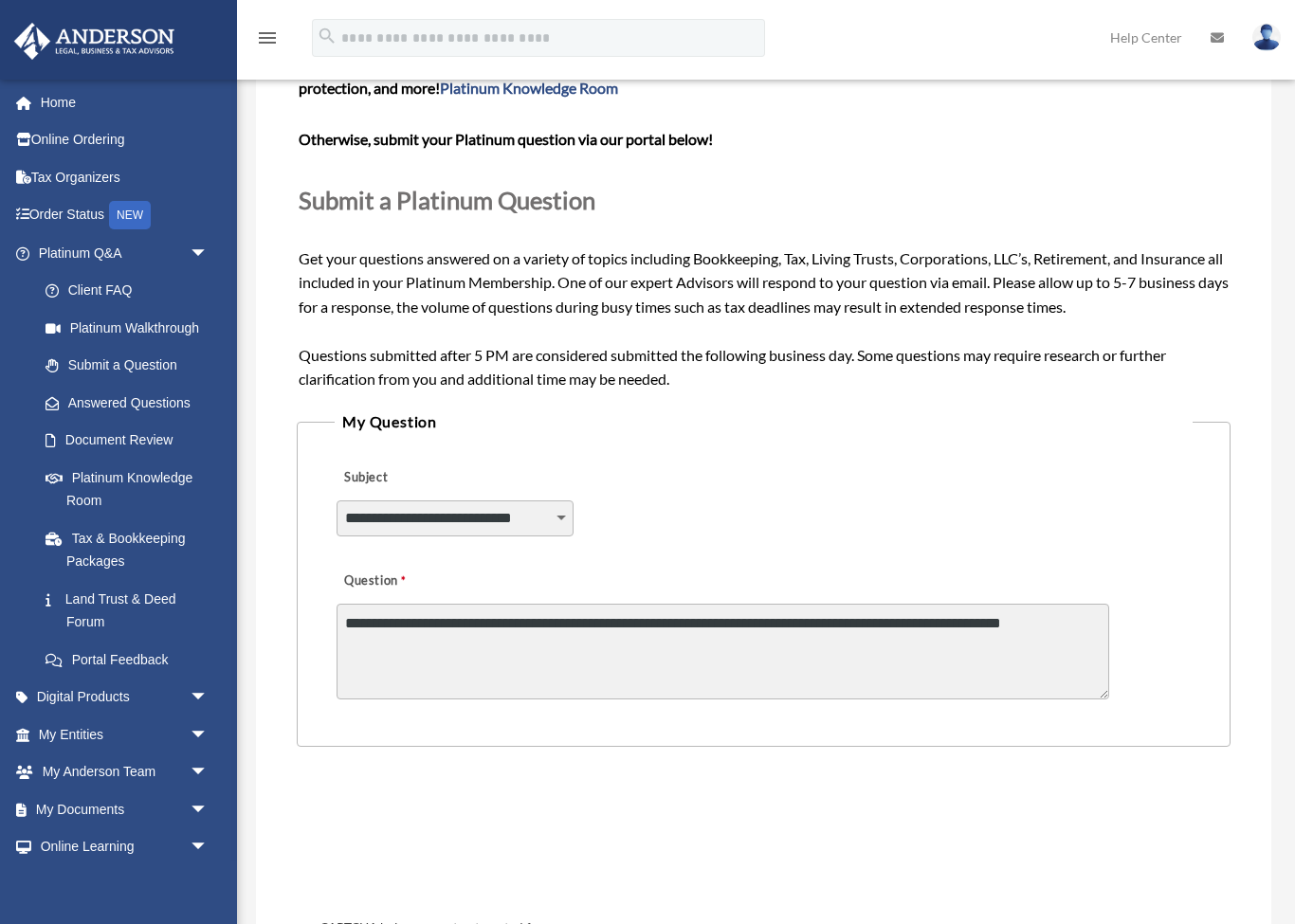click on "**********" at bounding box center (722, 651) 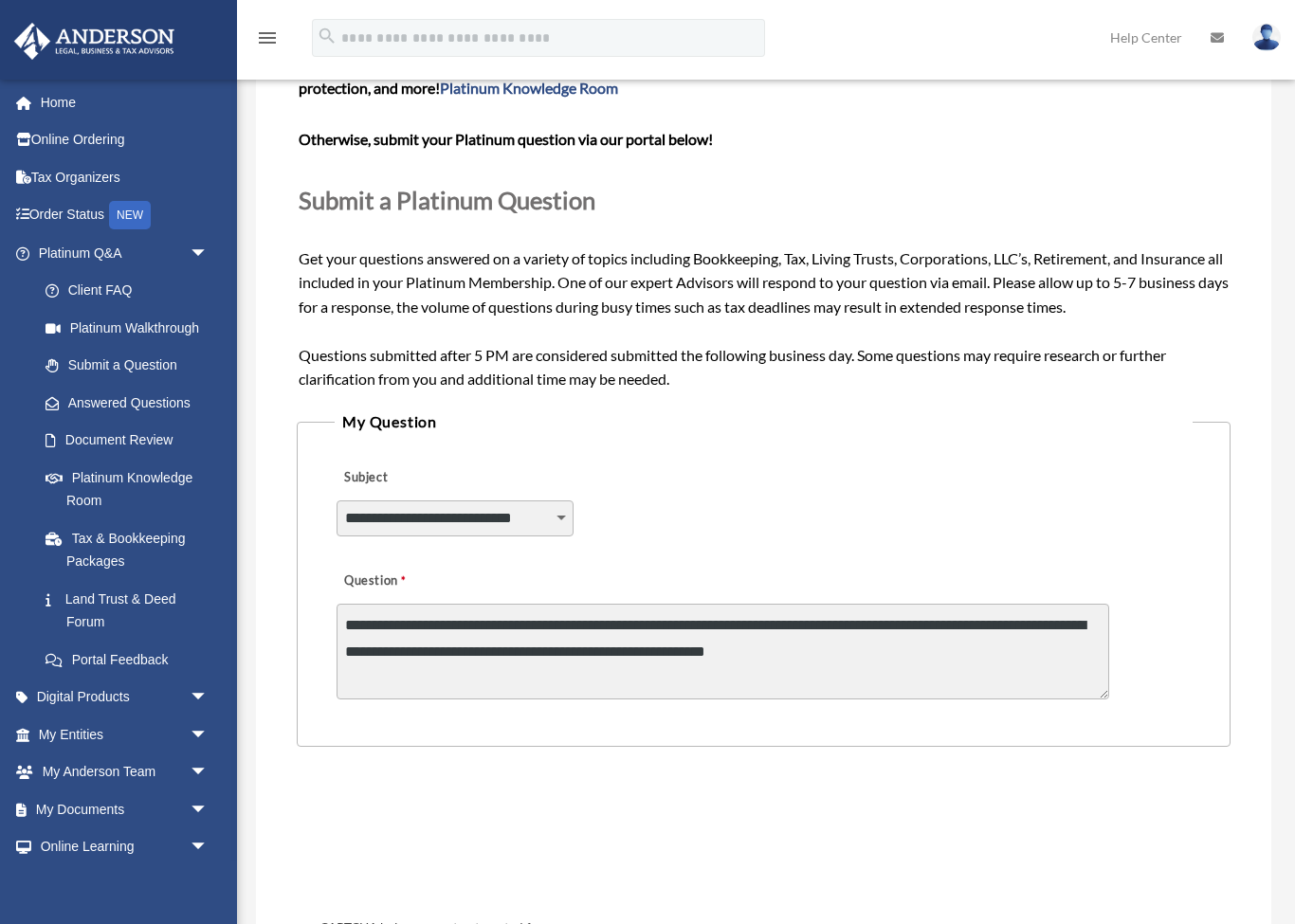 click on "X
Get a chance to win 6 months of Platinum for free just by filling out this
survey" at bounding box center [648, 698] 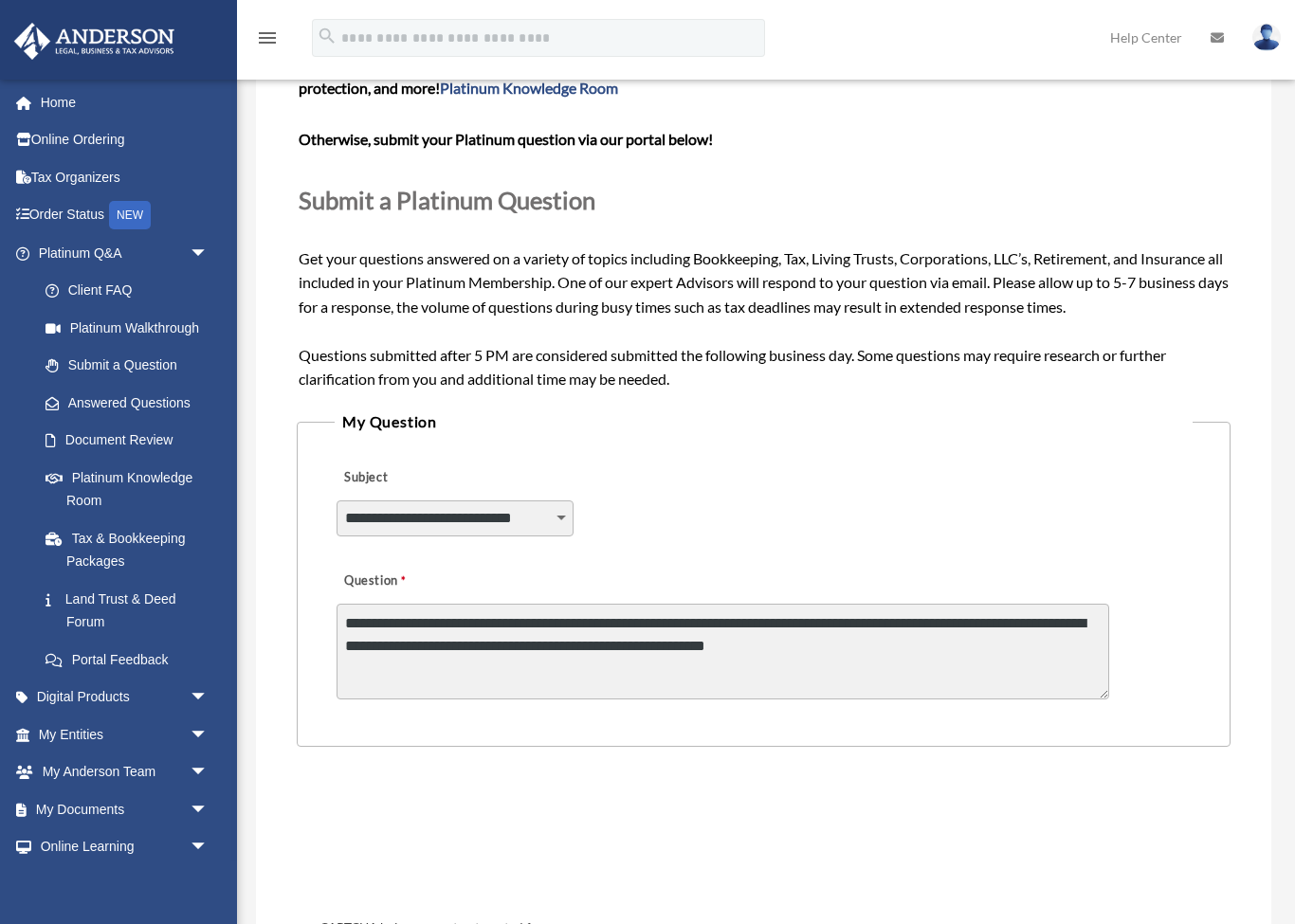 click on "**********" at bounding box center [722, 651] 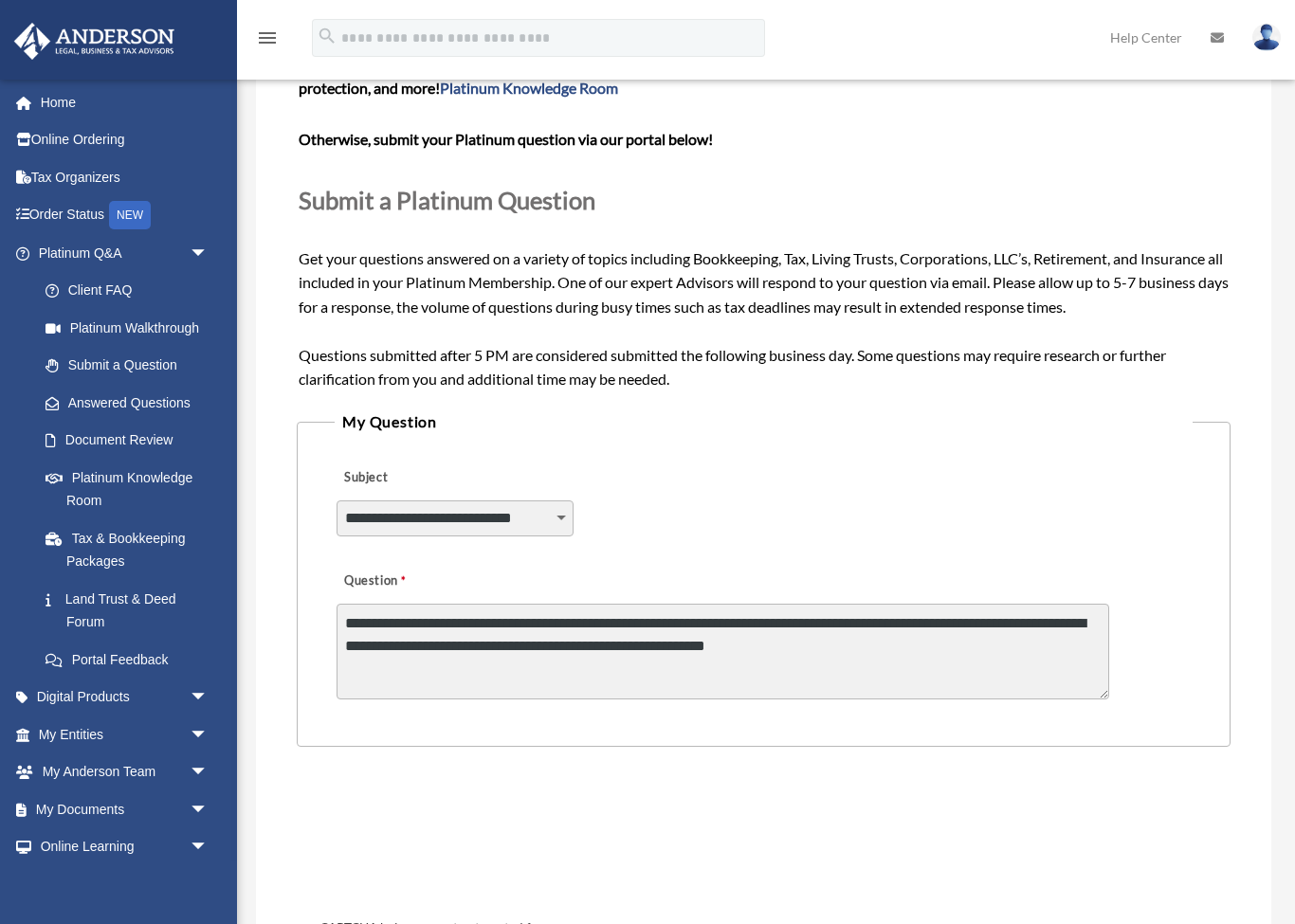 click on "**********" at bounding box center (722, 651) 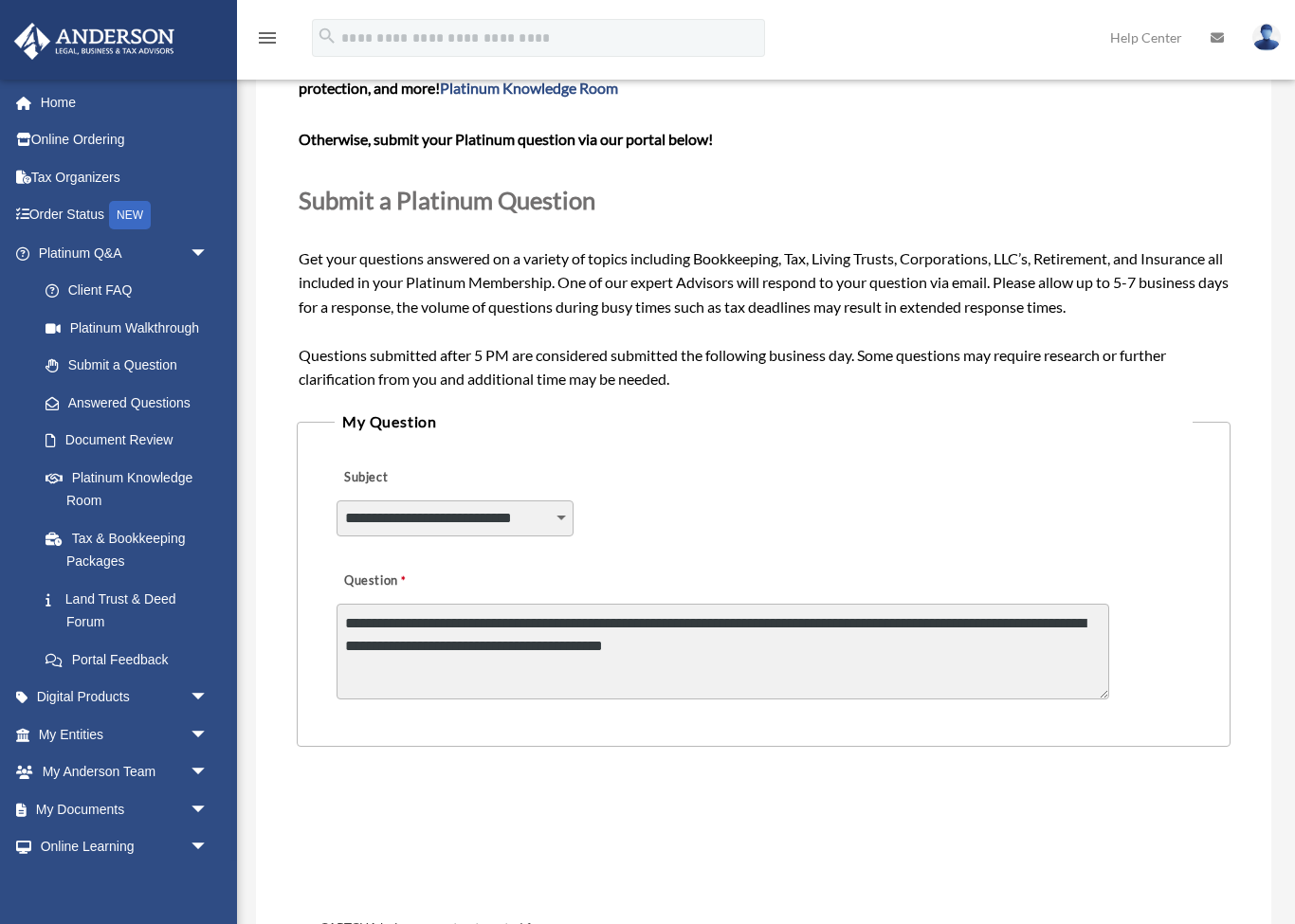 click on "**********" at bounding box center [722, 651] 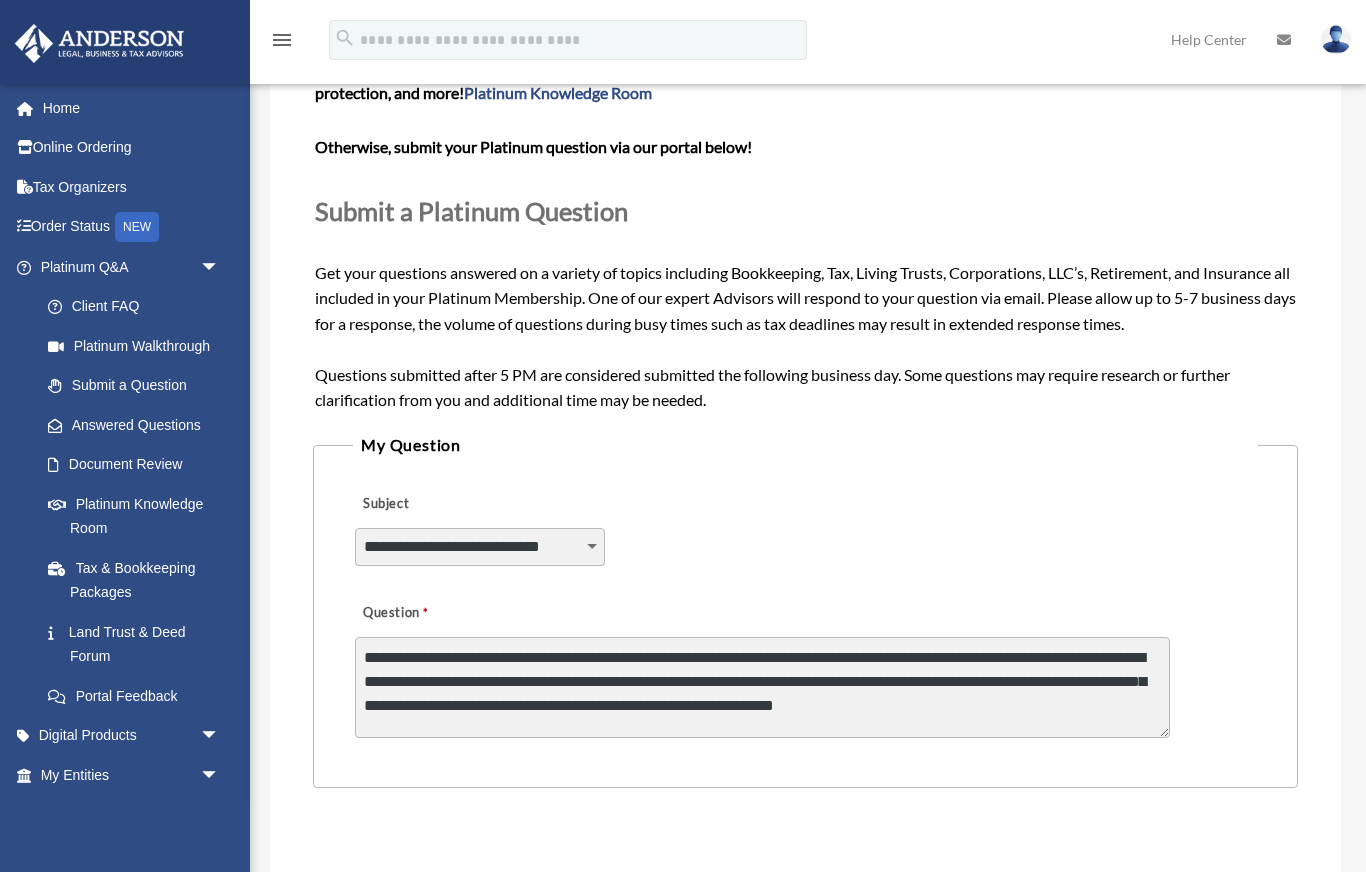 type on "**********" 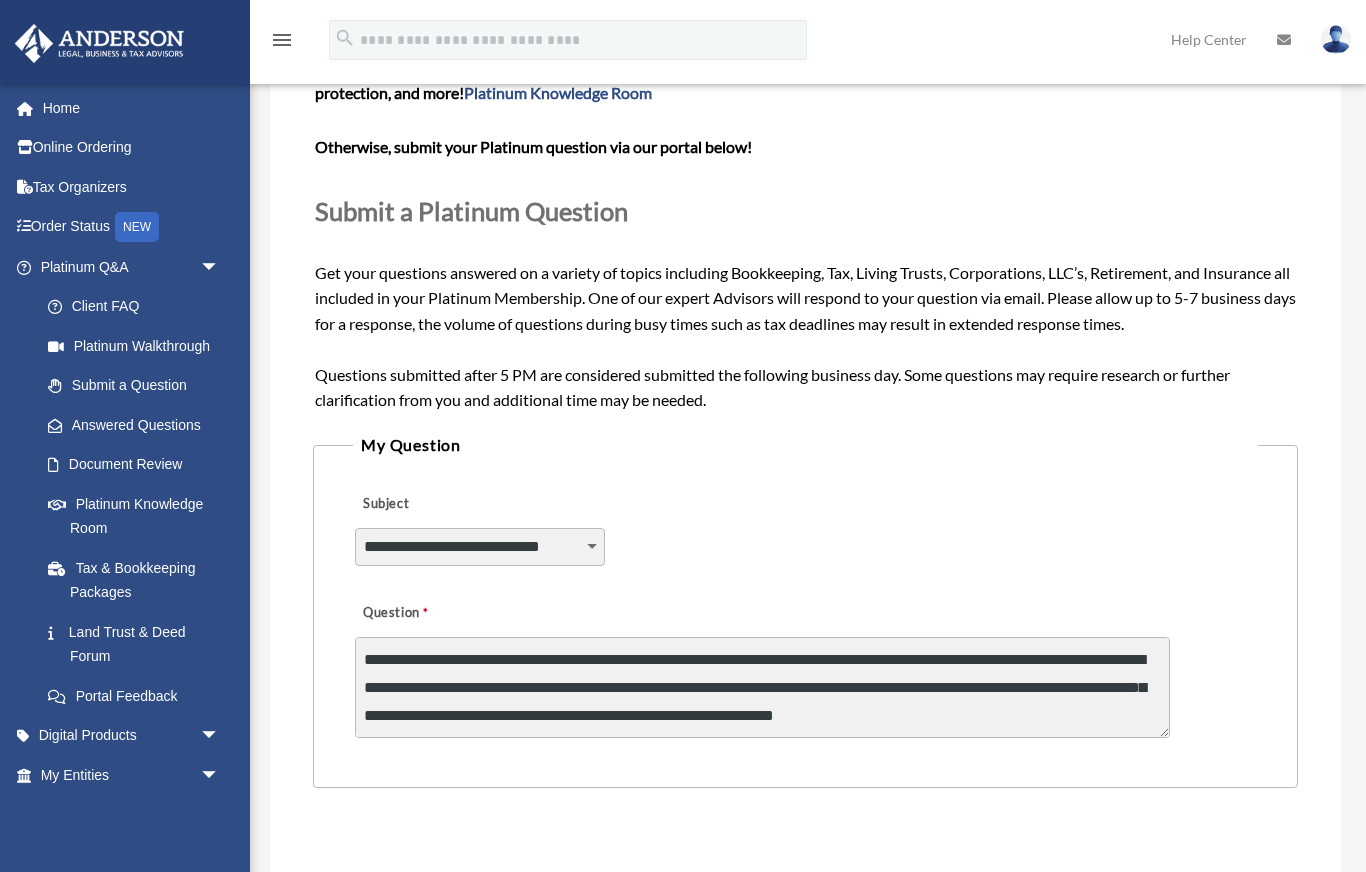 click on "**********" at bounding box center [805, 668] 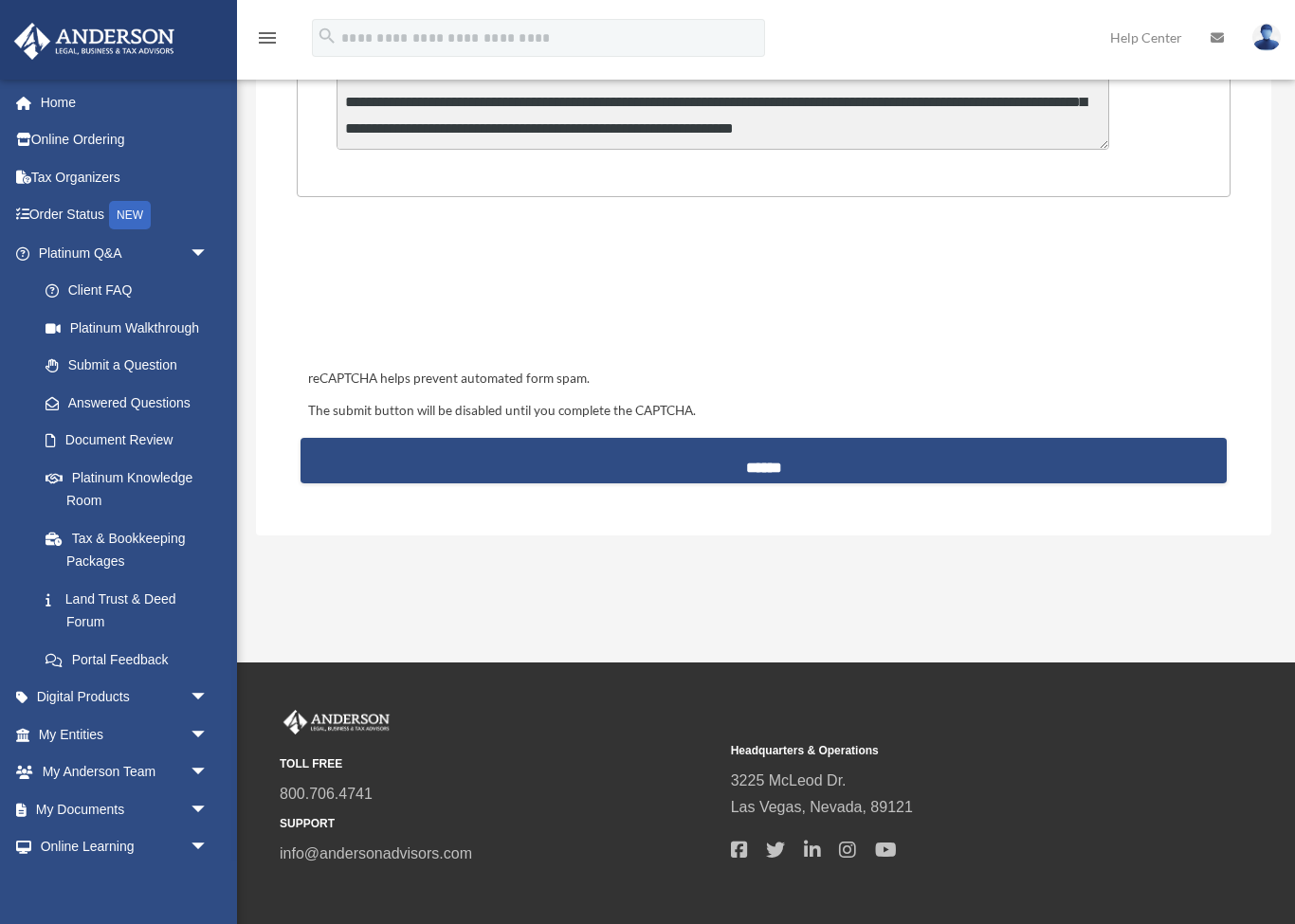 scroll, scrollTop: 801, scrollLeft: 0, axis: vertical 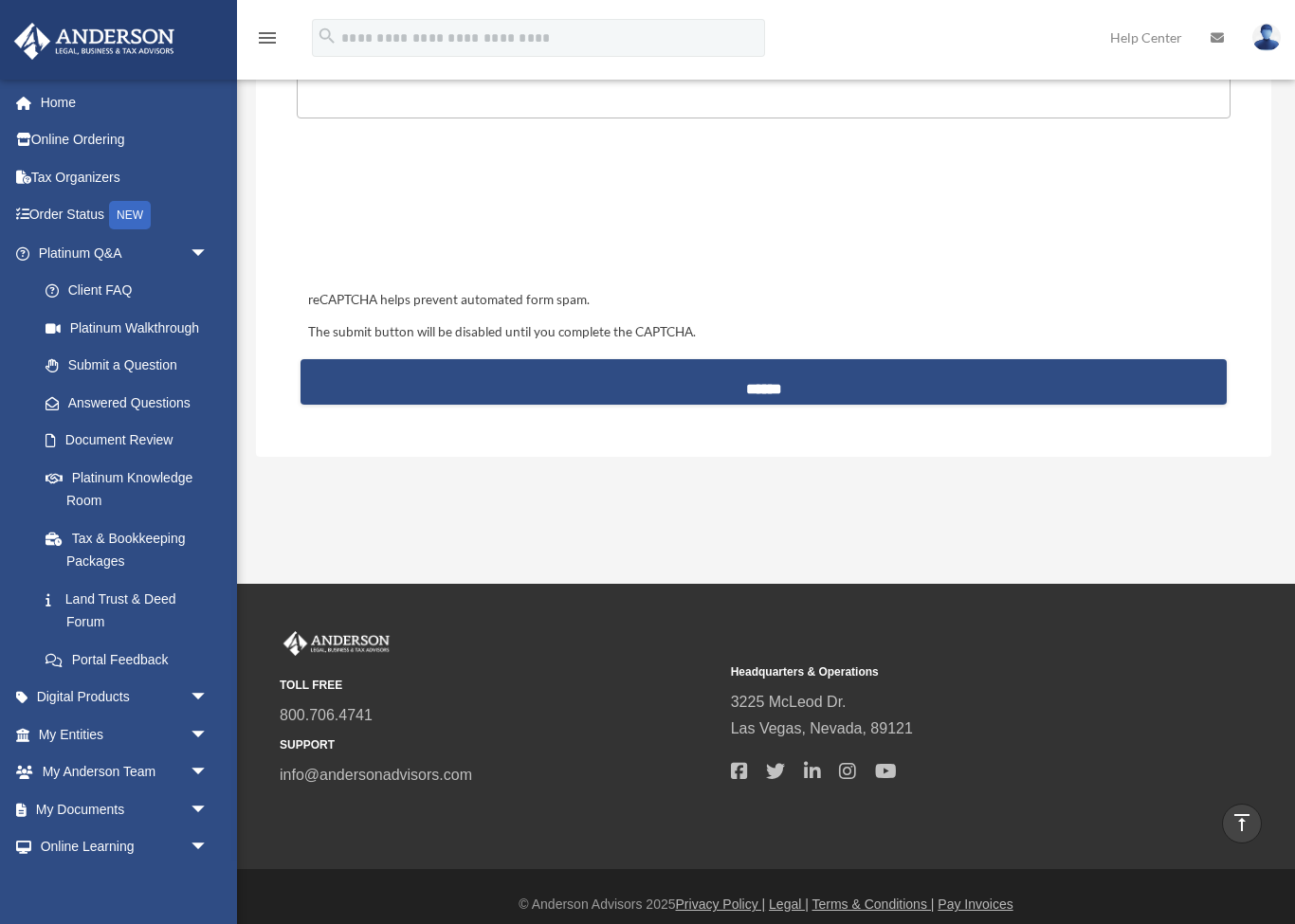 drag, startPoint x: 1155, startPoint y: 688, endPoint x: -1, endPoint y: -802, distance: 1885.8515 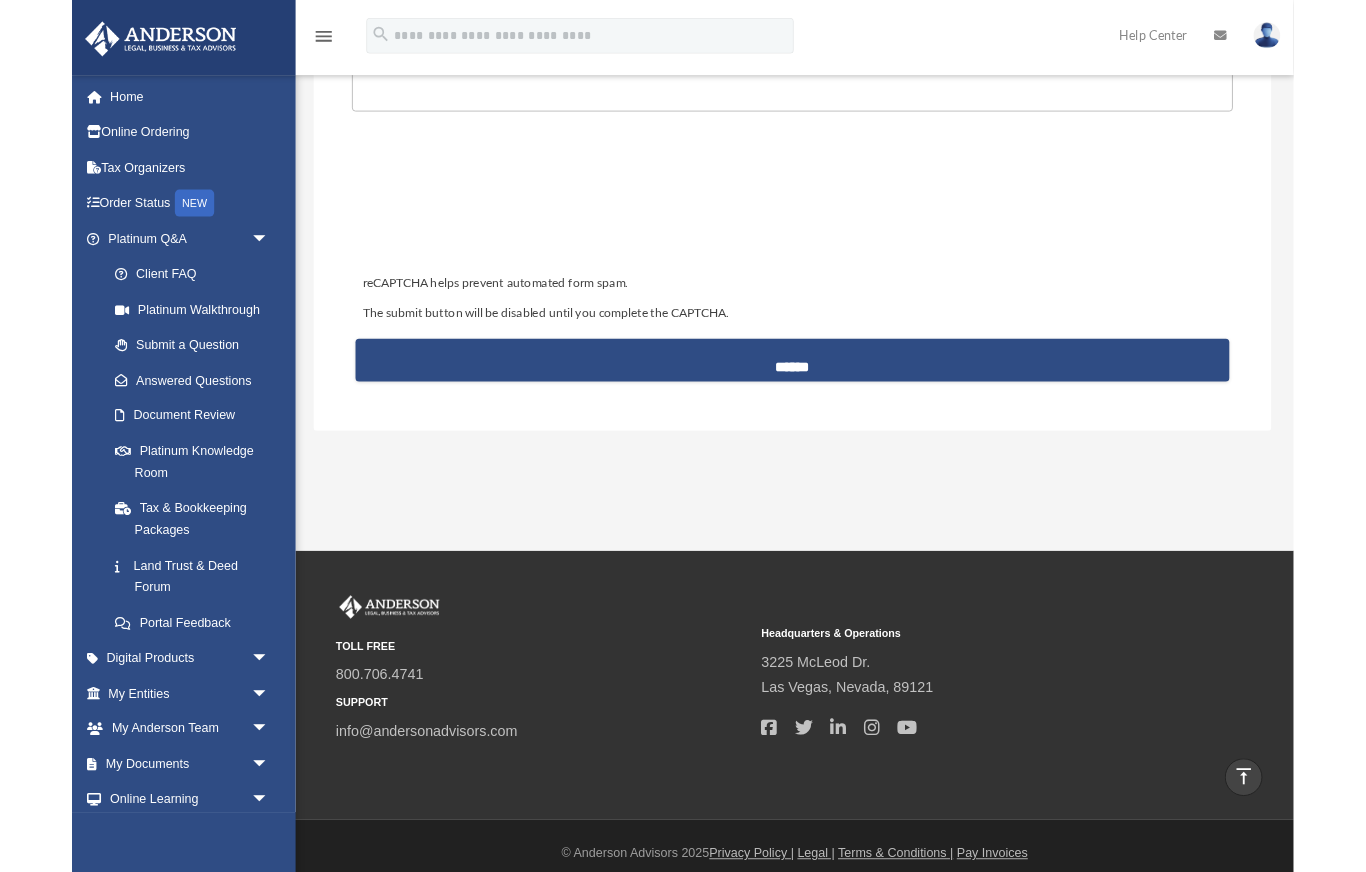 scroll, scrollTop: 812, scrollLeft: 0, axis: vertical 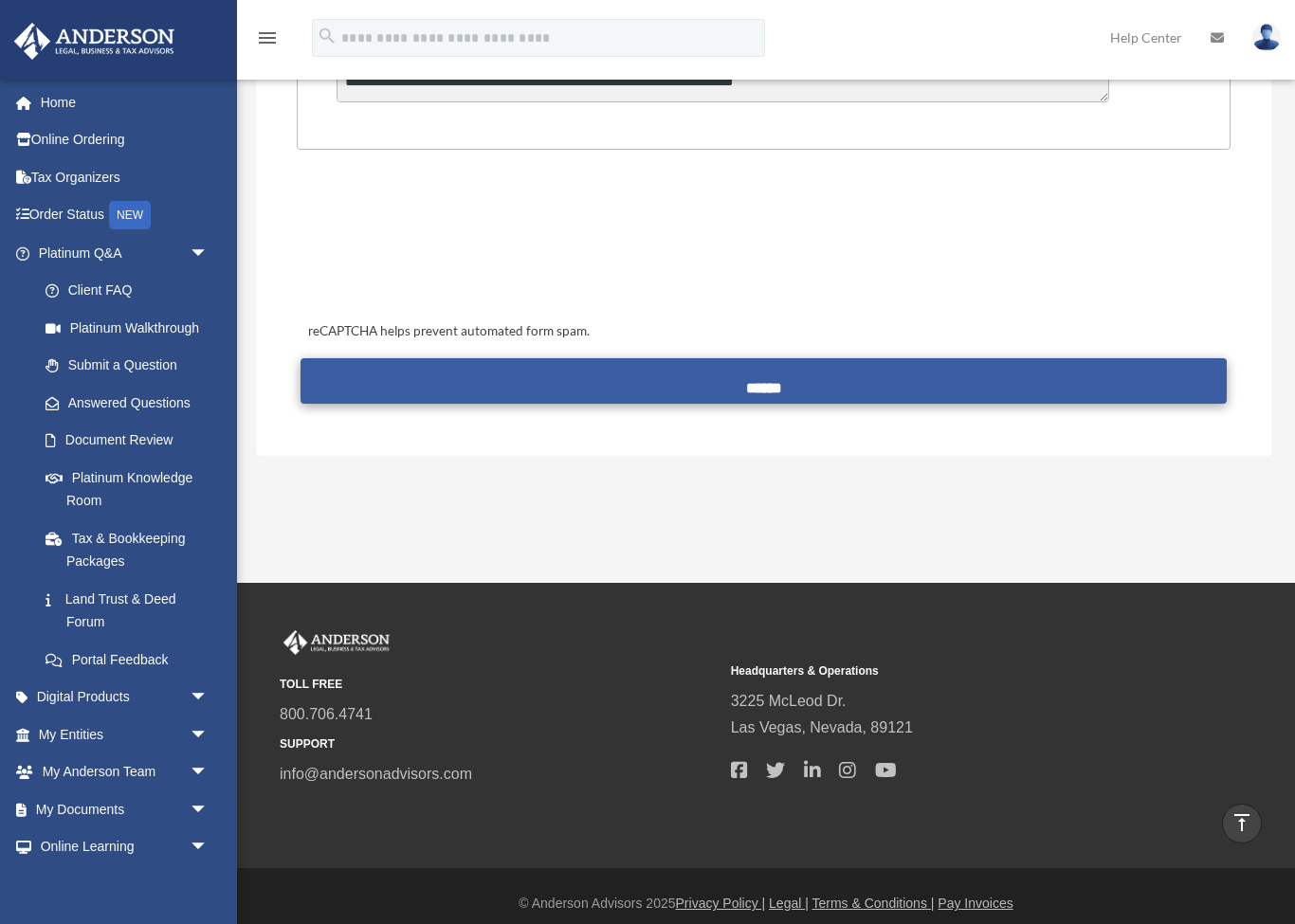 click on "******" at bounding box center (763, 381) 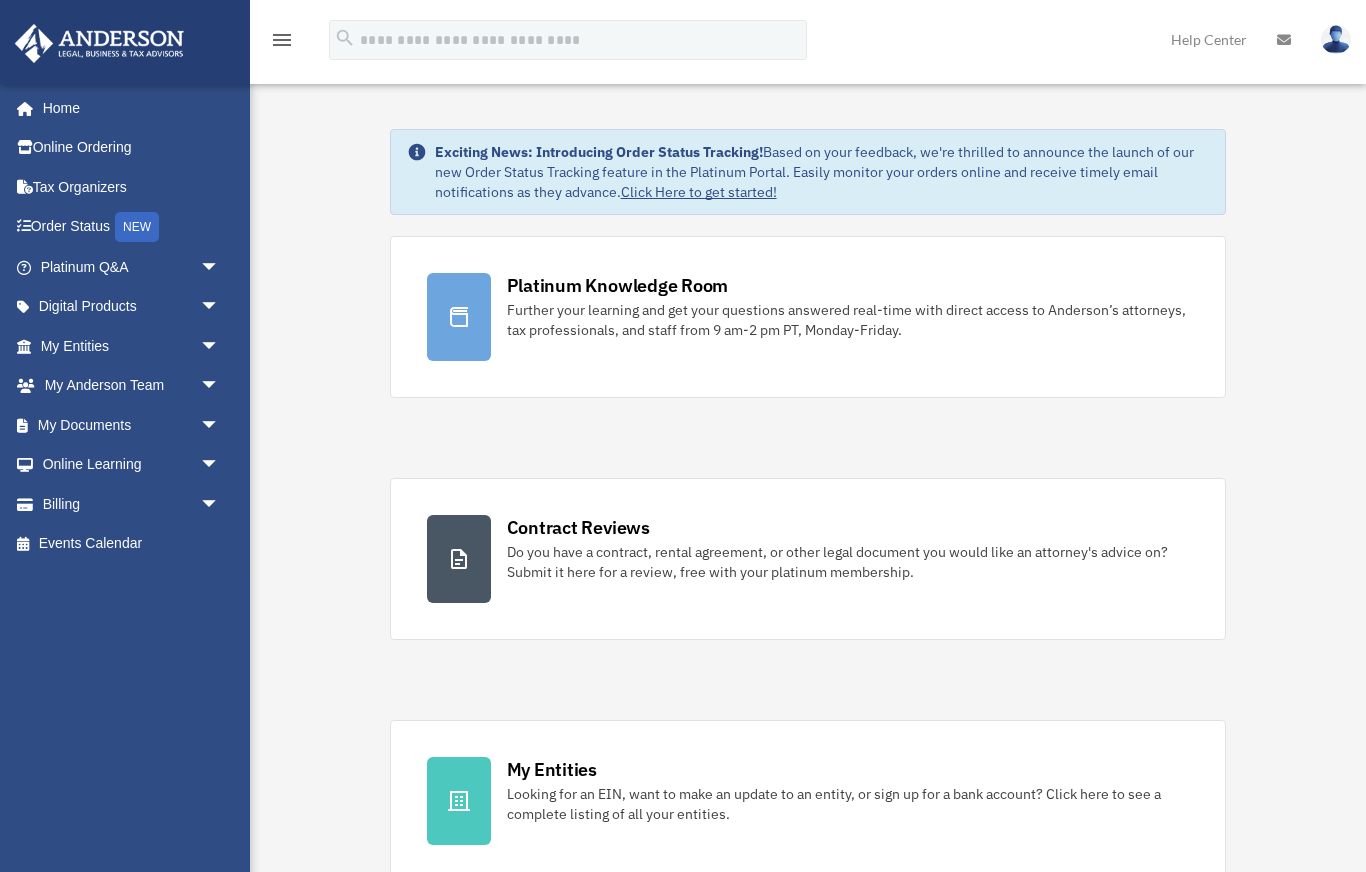 scroll, scrollTop: 0, scrollLeft: 0, axis: both 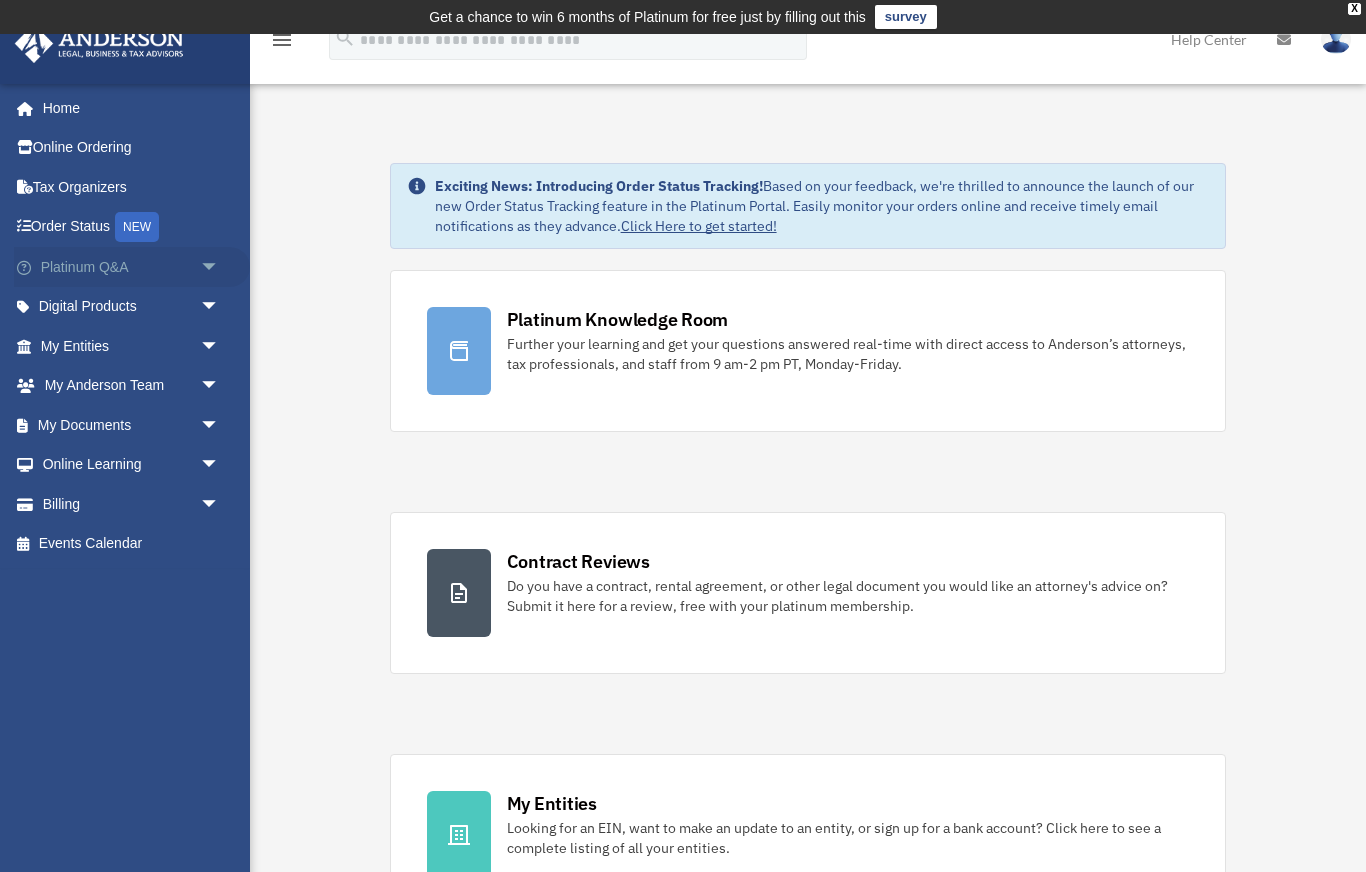click on "Platinum Q&A arrow_drop_down" at bounding box center [132, 267] 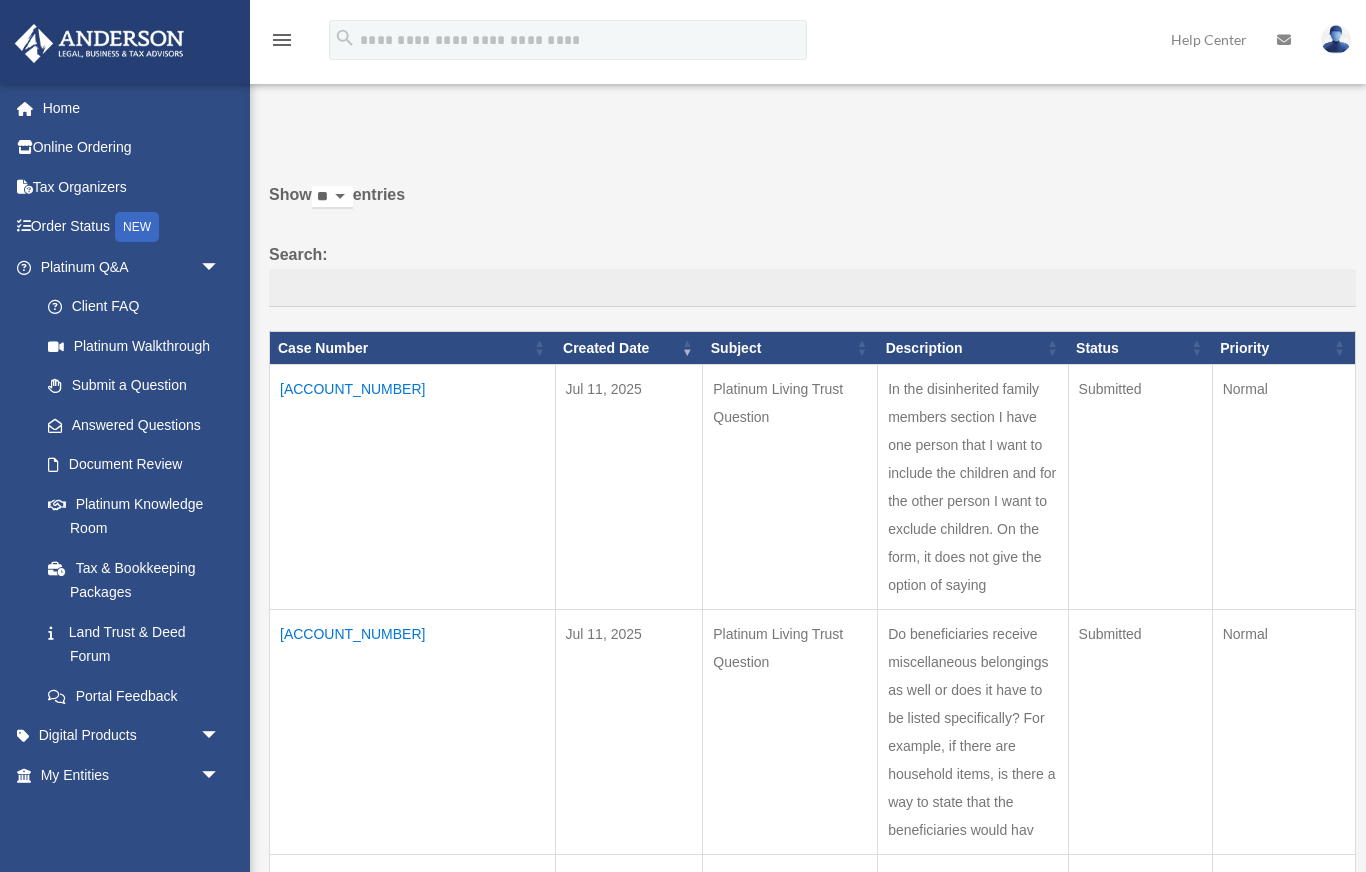 scroll, scrollTop: 0, scrollLeft: 0, axis: both 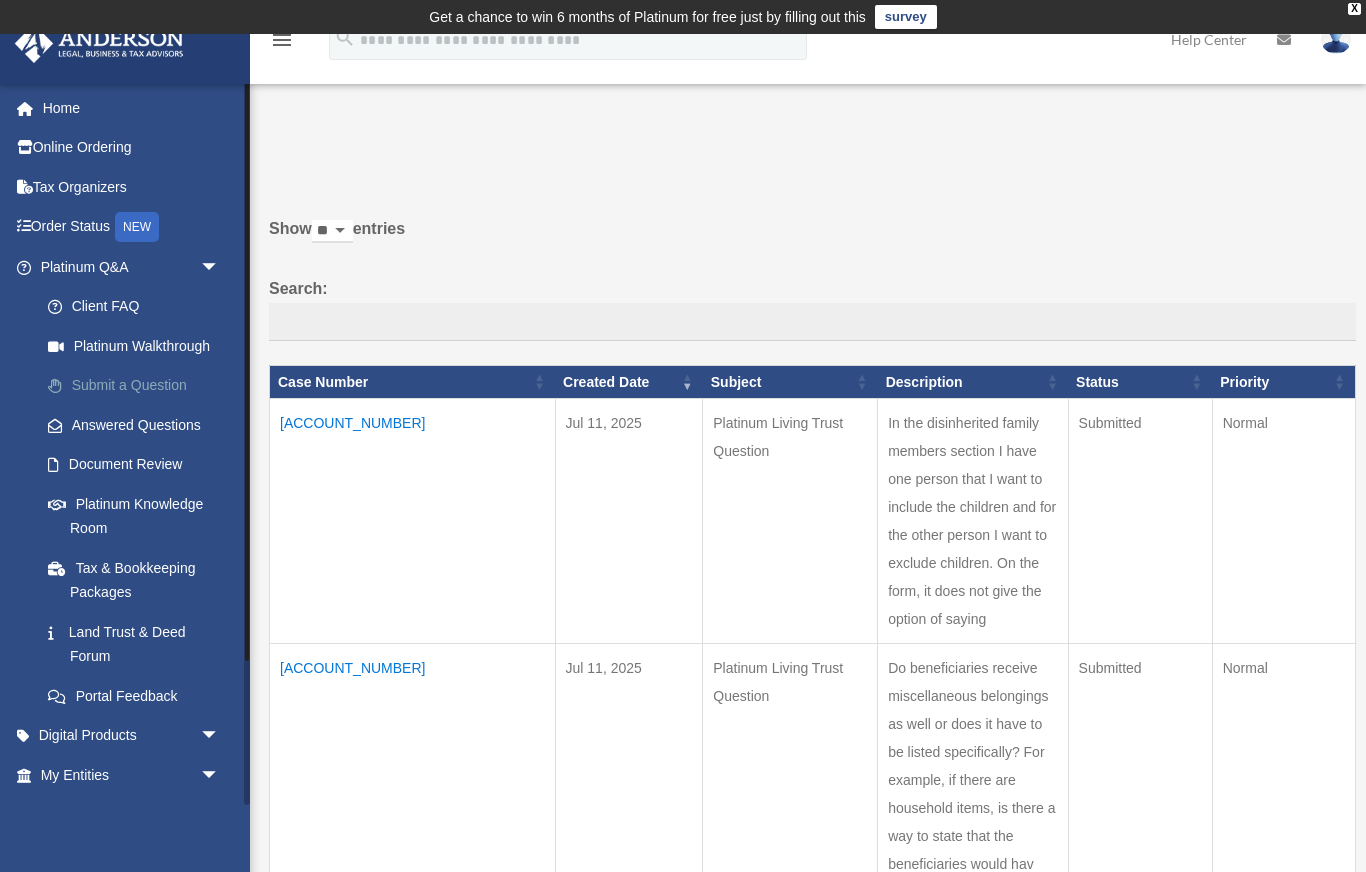 click on "Submit a Question" at bounding box center [139, 386] 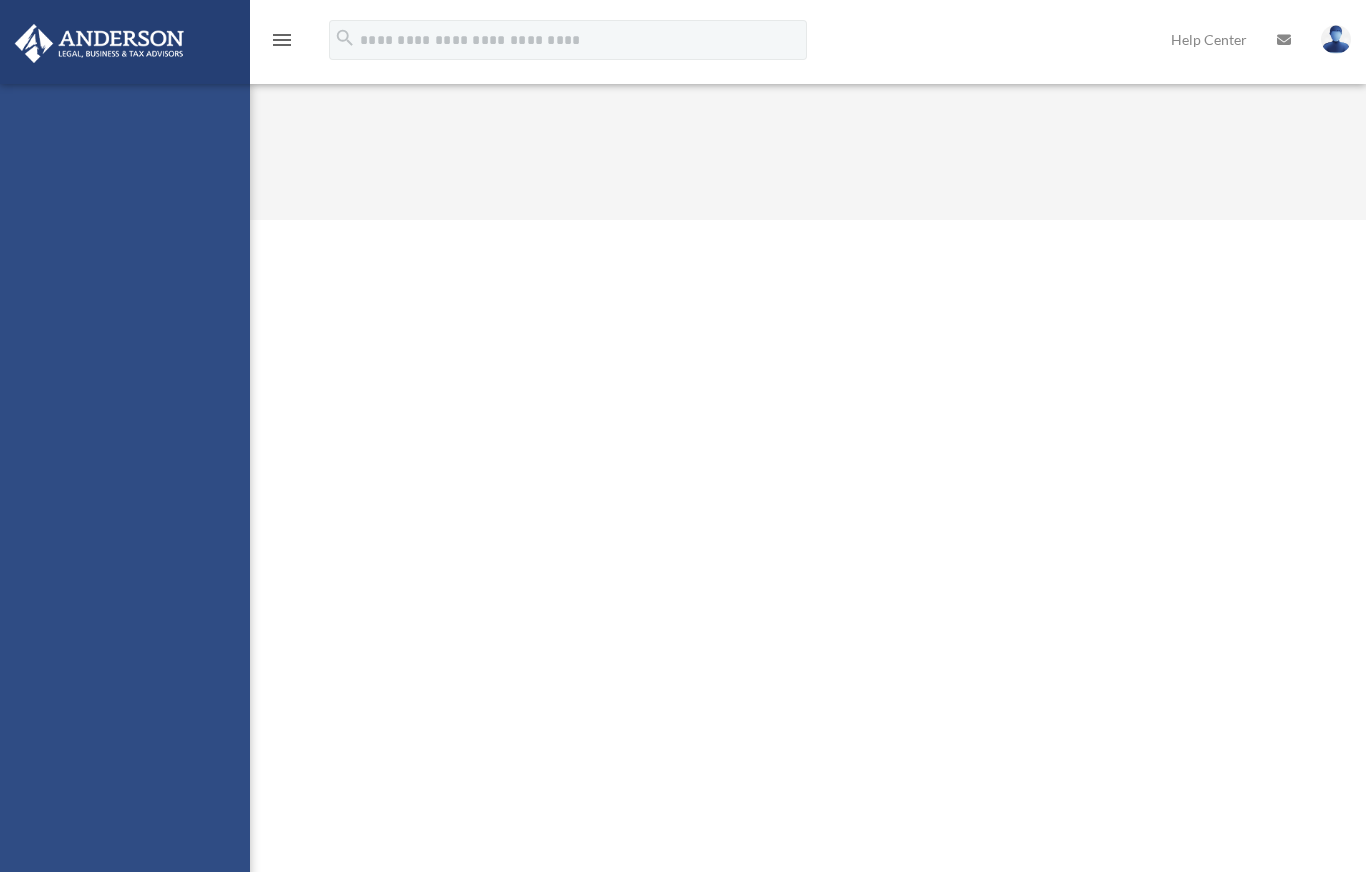 scroll, scrollTop: 0, scrollLeft: 0, axis: both 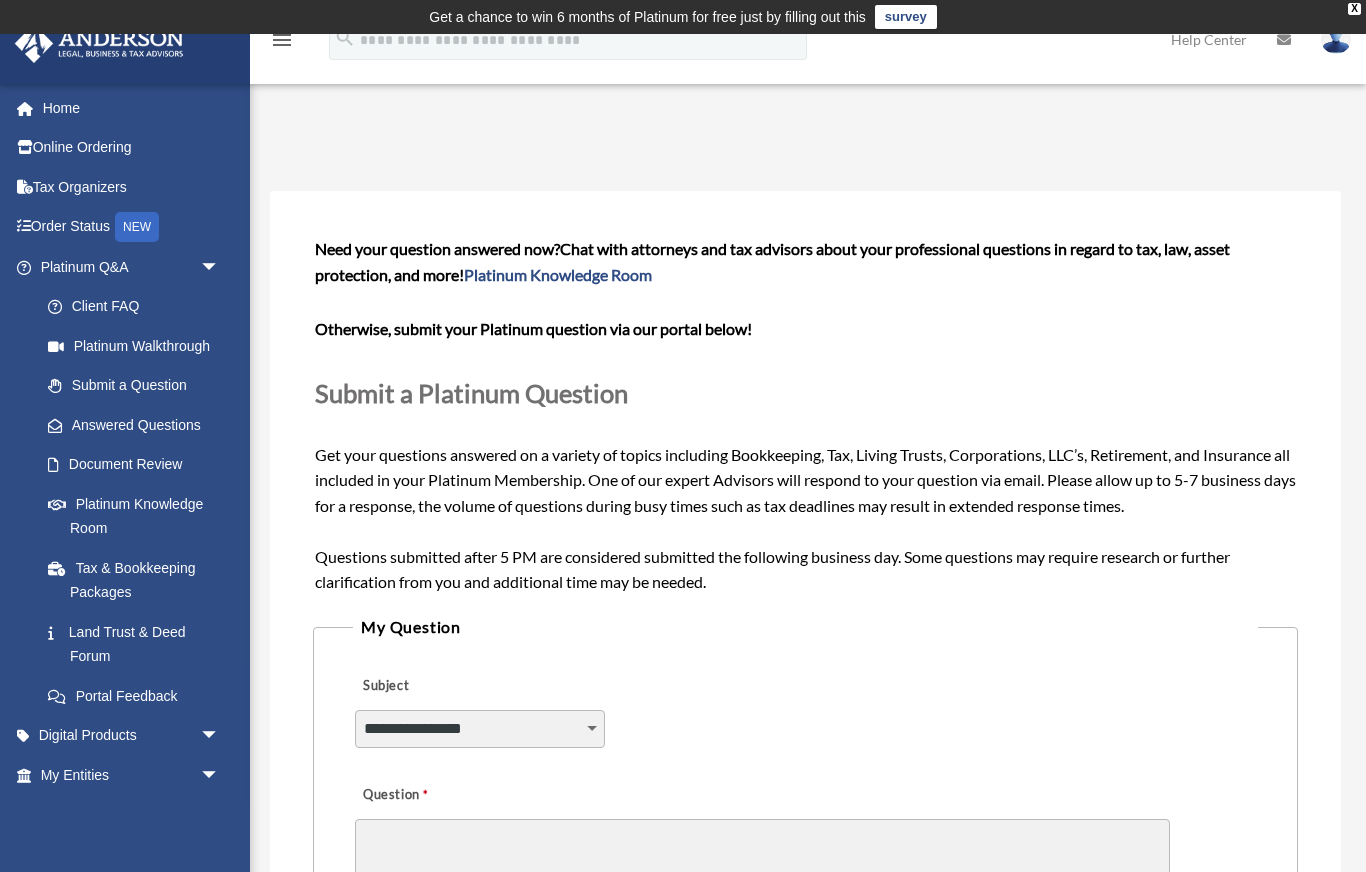 select on "******" 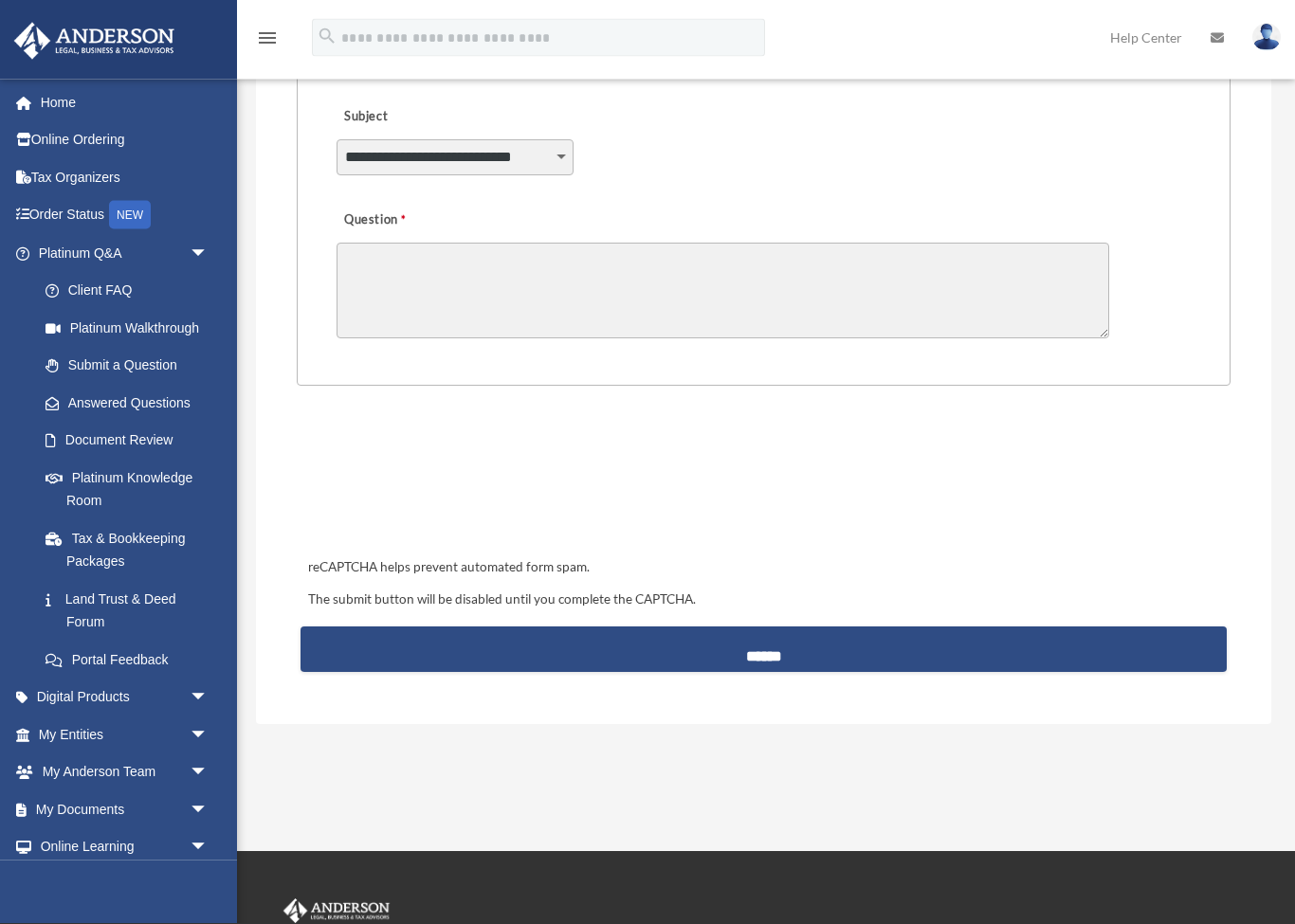 scroll, scrollTop: 534, scrollLeft: 0, axis: vertical 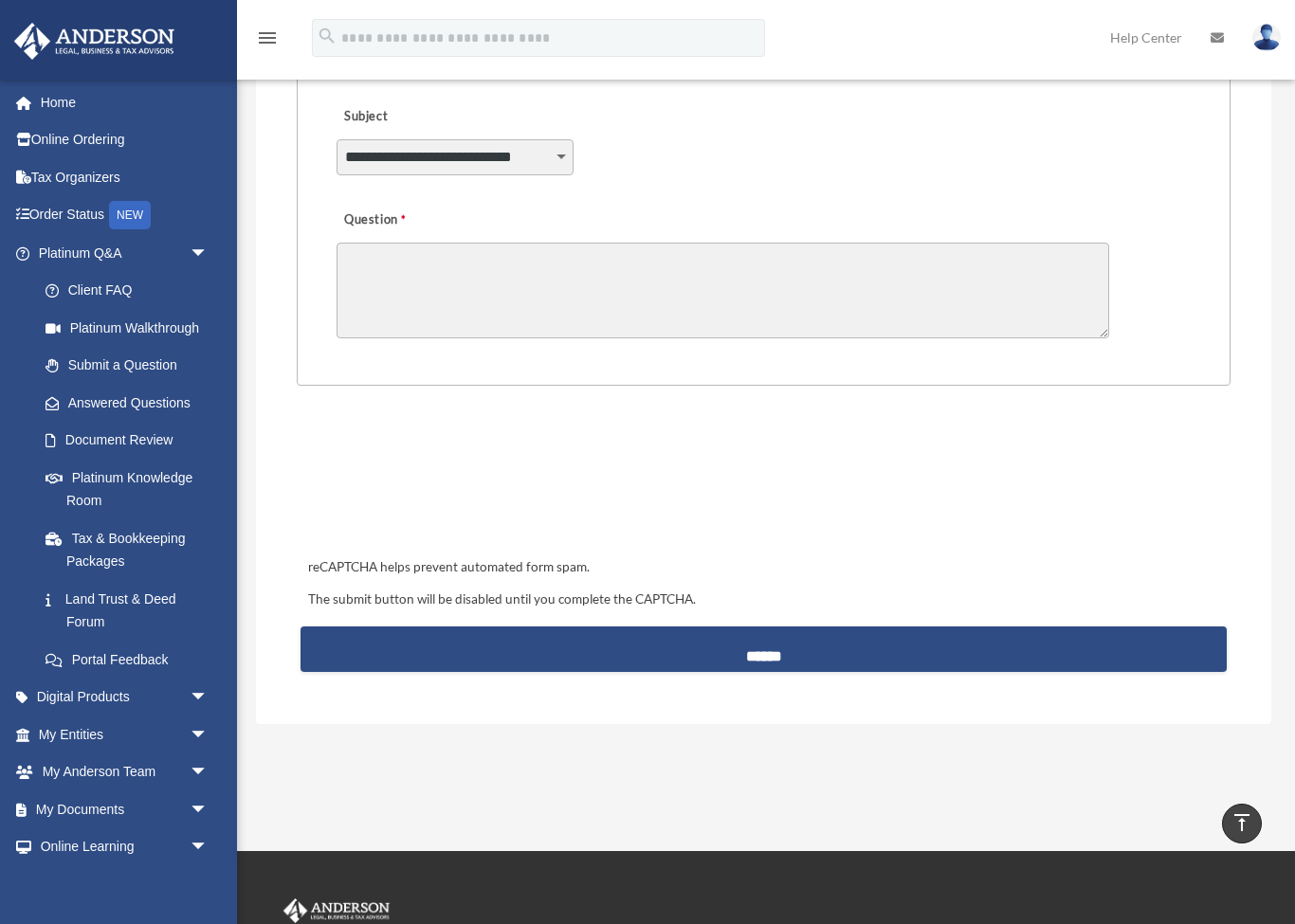 click on "Question" at bounding box center (722, 290) 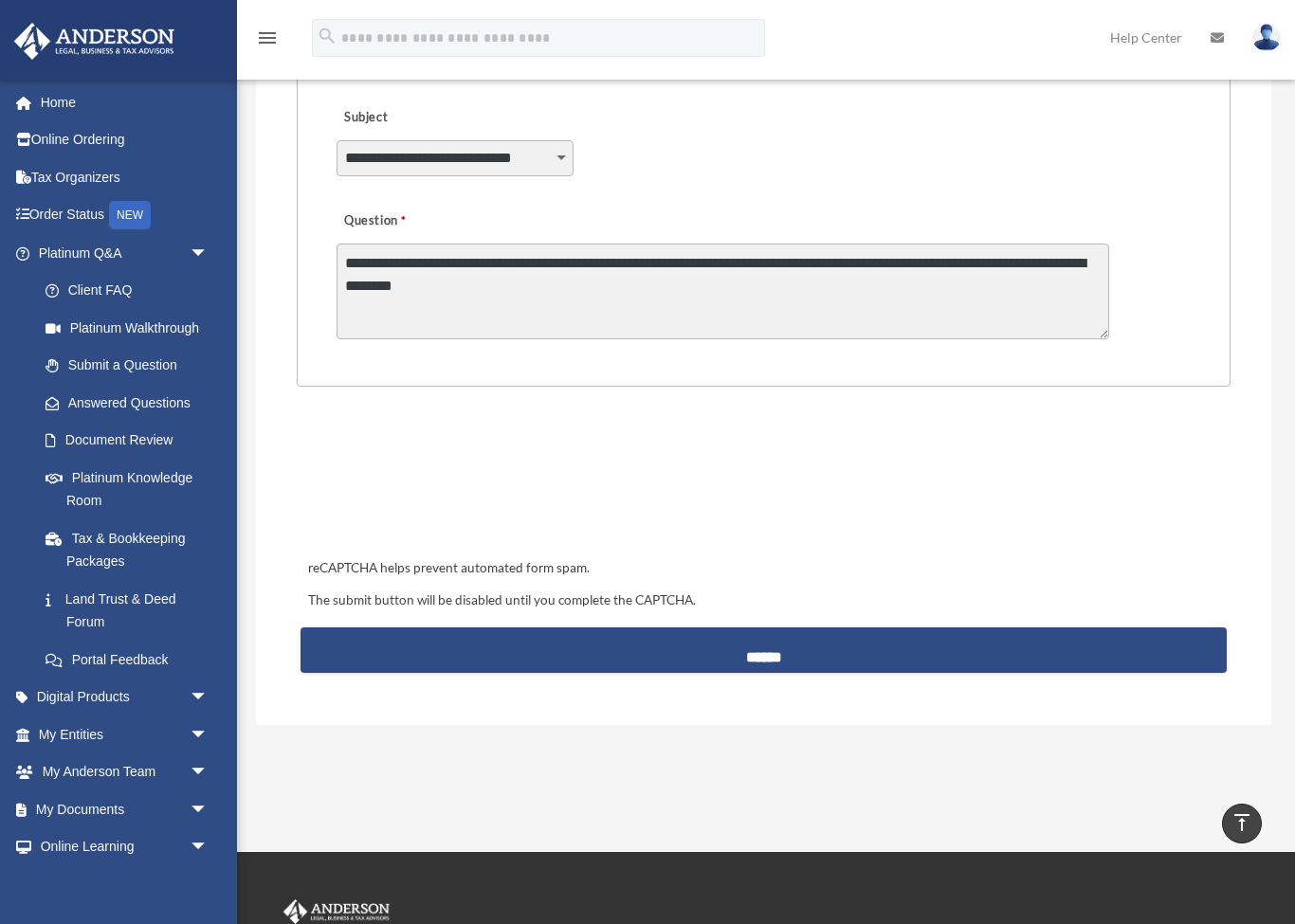 click on "**********" at bounding box center [722, 291] 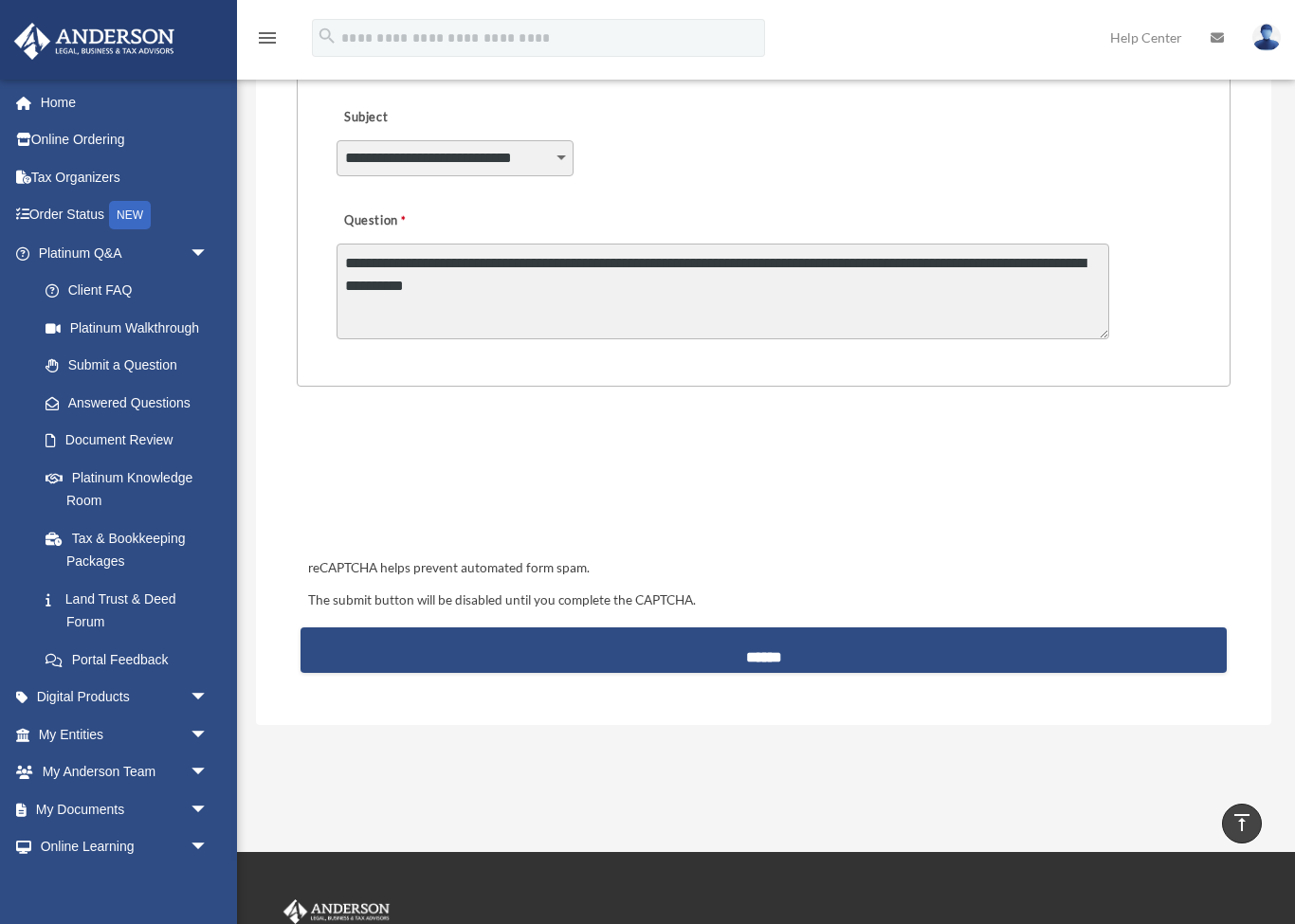type on "**********" 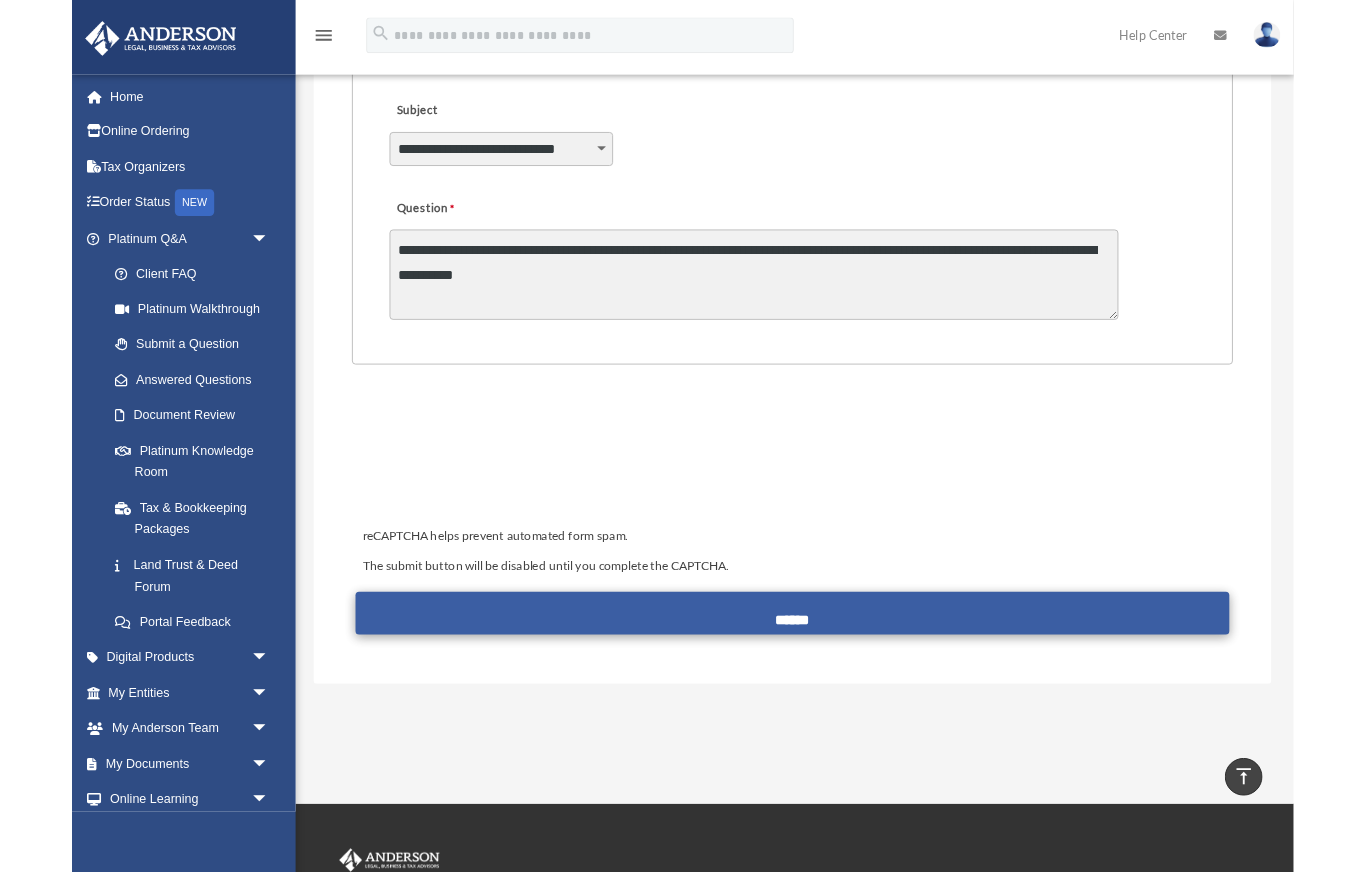 scroll, scrollTop: 563, scrollLeft: 0, axis: vertical 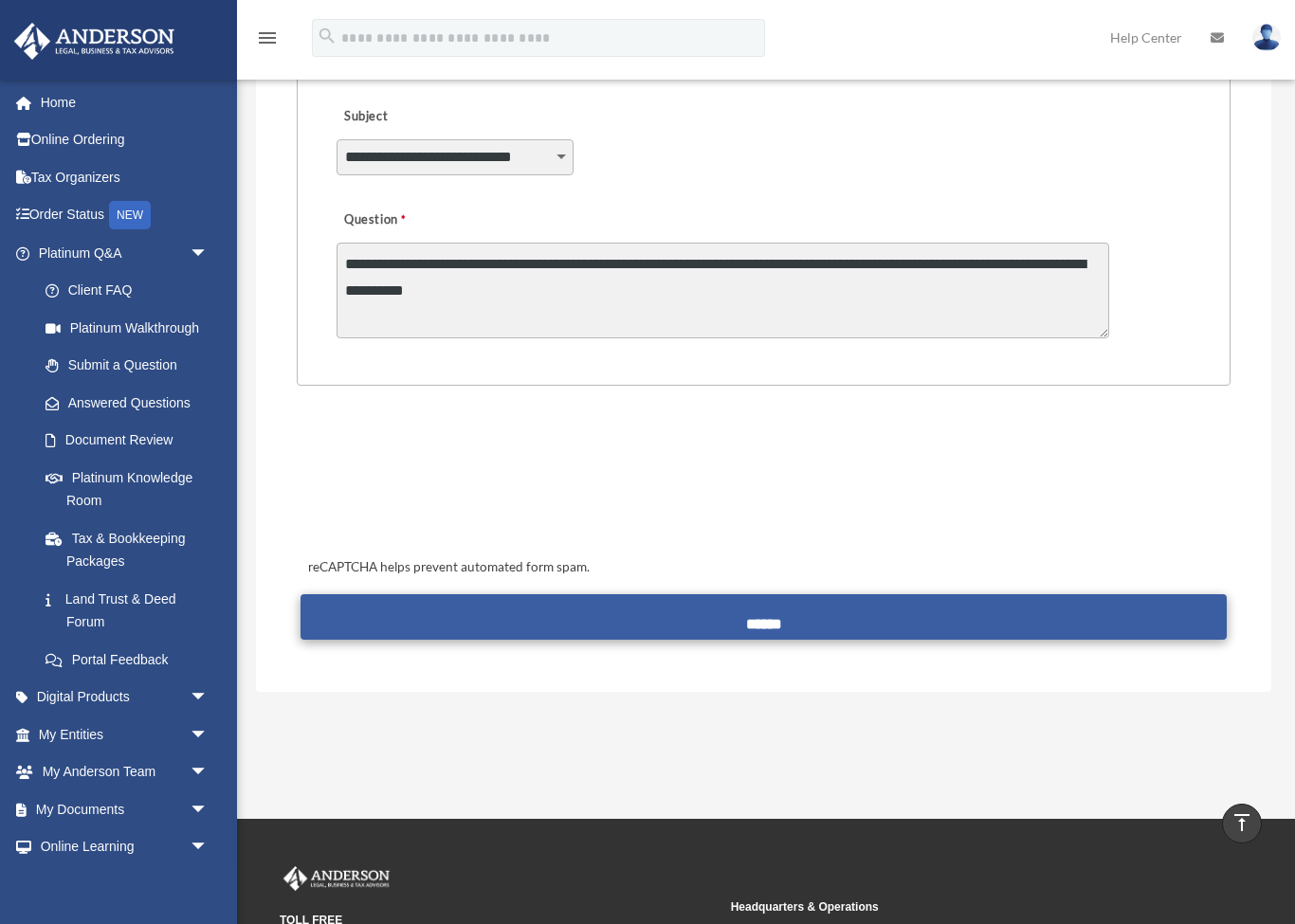 click on "******" at bounding box center [763, 617] 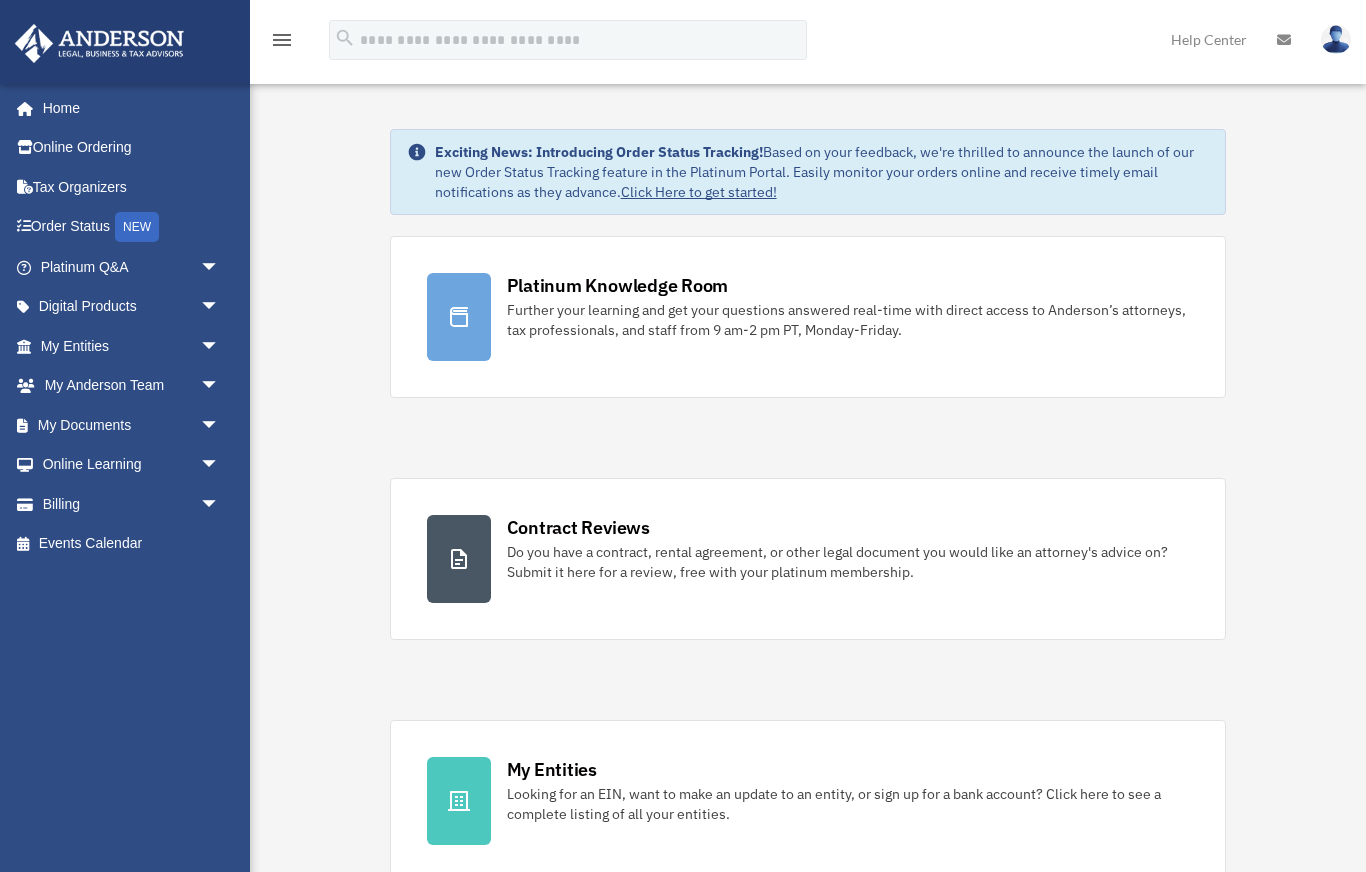 scroll, scrollTop: 0, scrollLeft: 0, axis: both 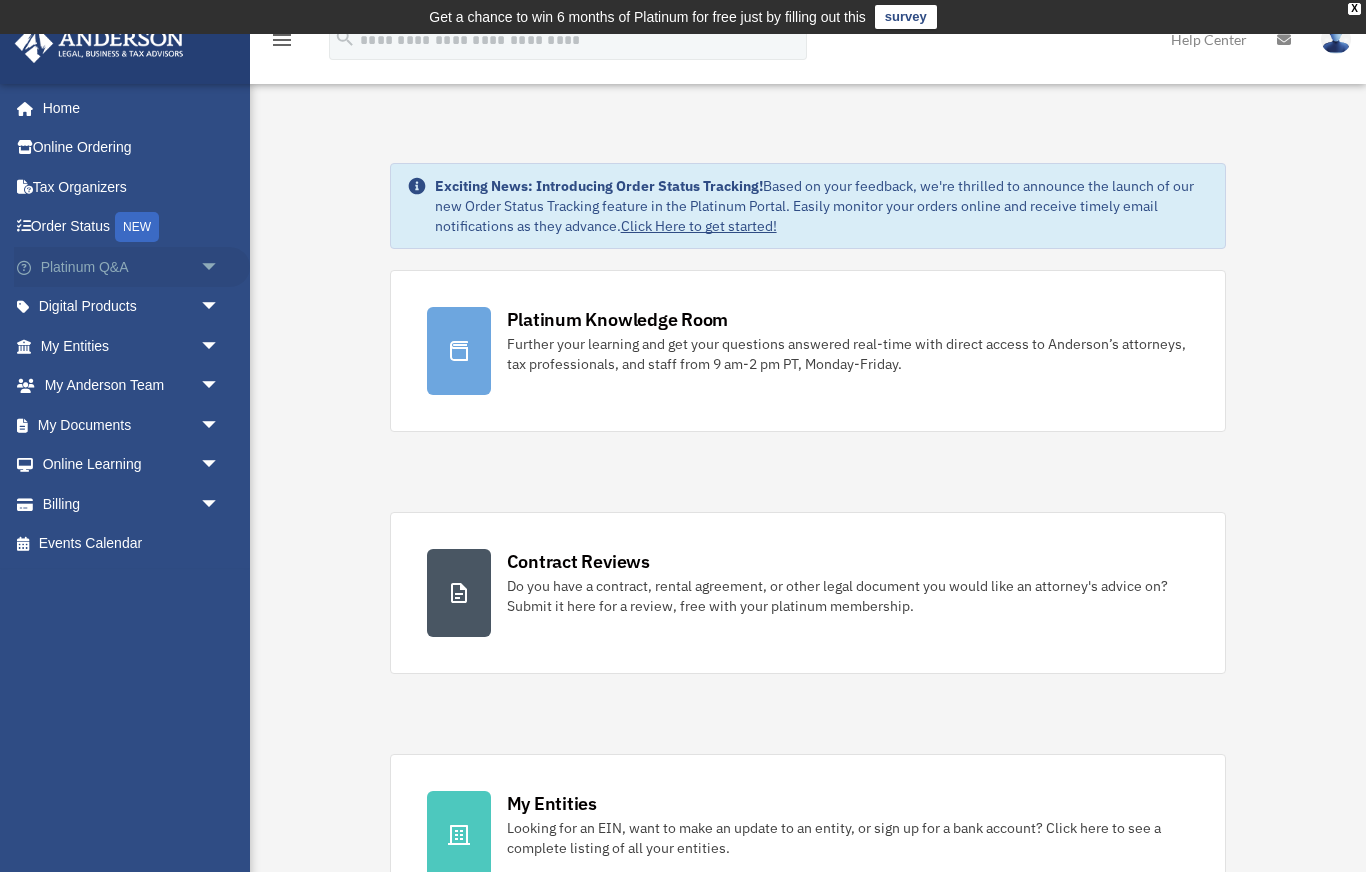 click on "Platinum Q&A arrow_drop_down" at bounding box center [132, 267] 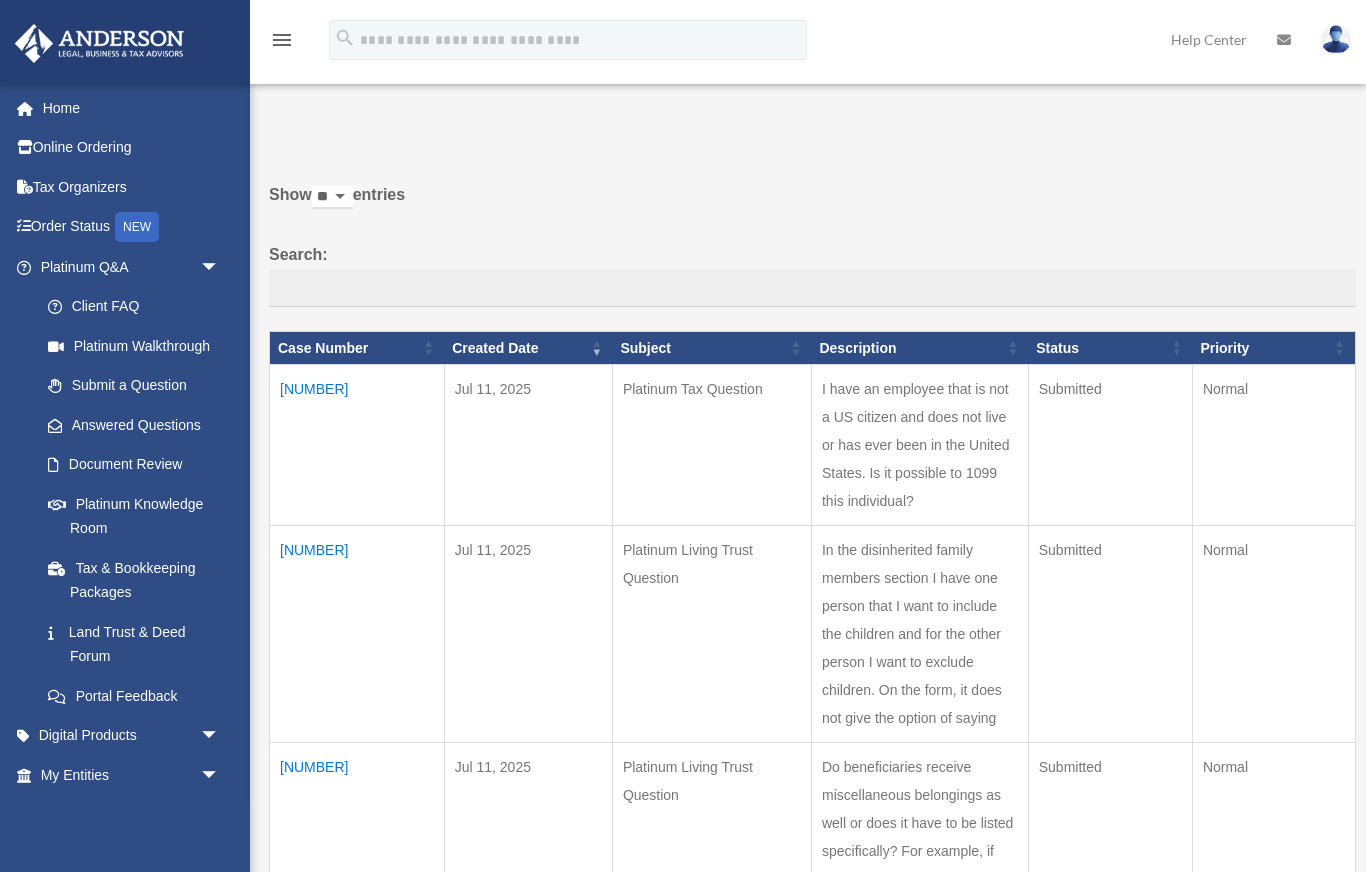 scroll, scrollTop: 0, scrollLeft: 0, axis: both 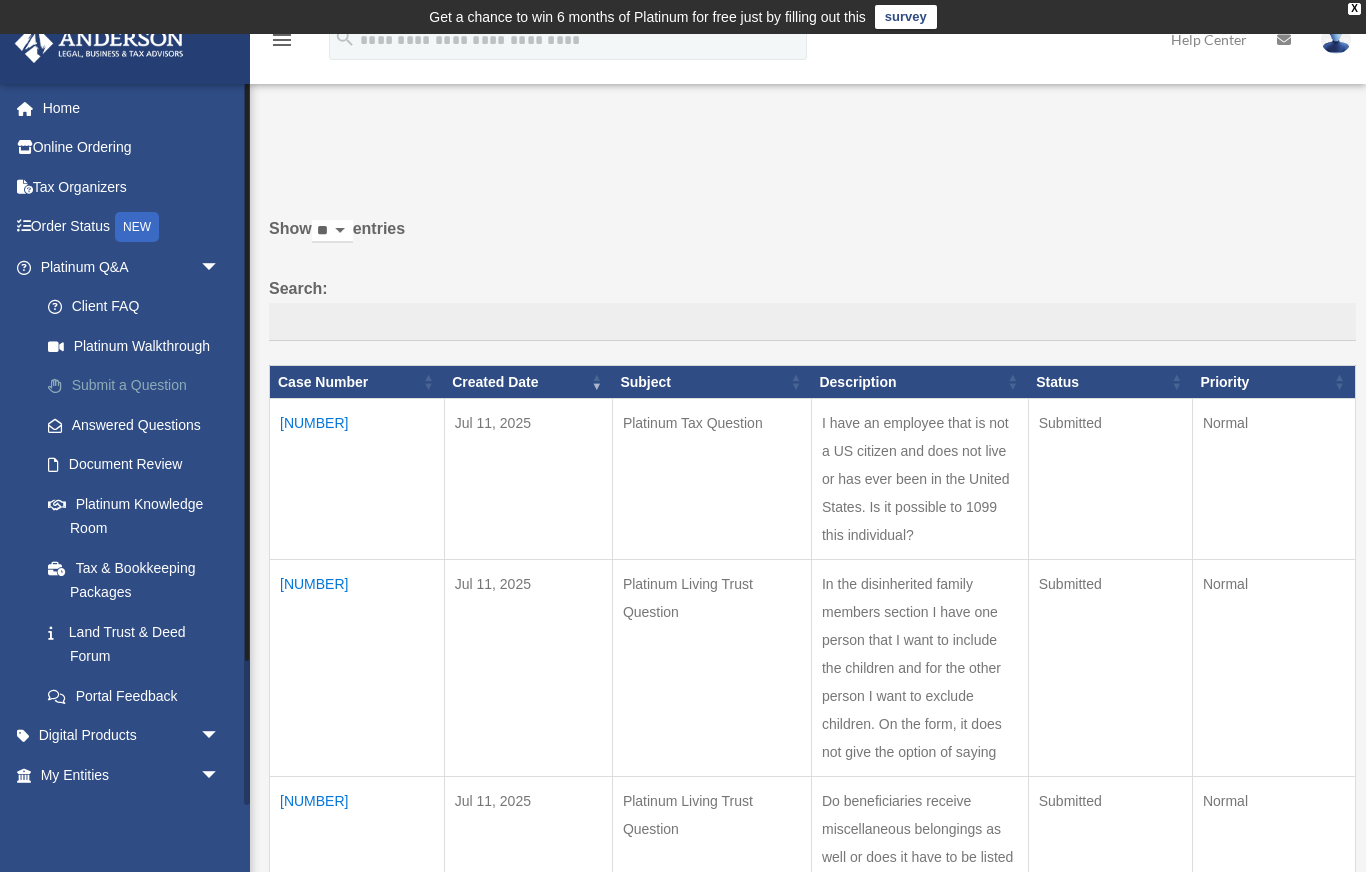 click on "Submit a Question" at bounding box center [139, 386] 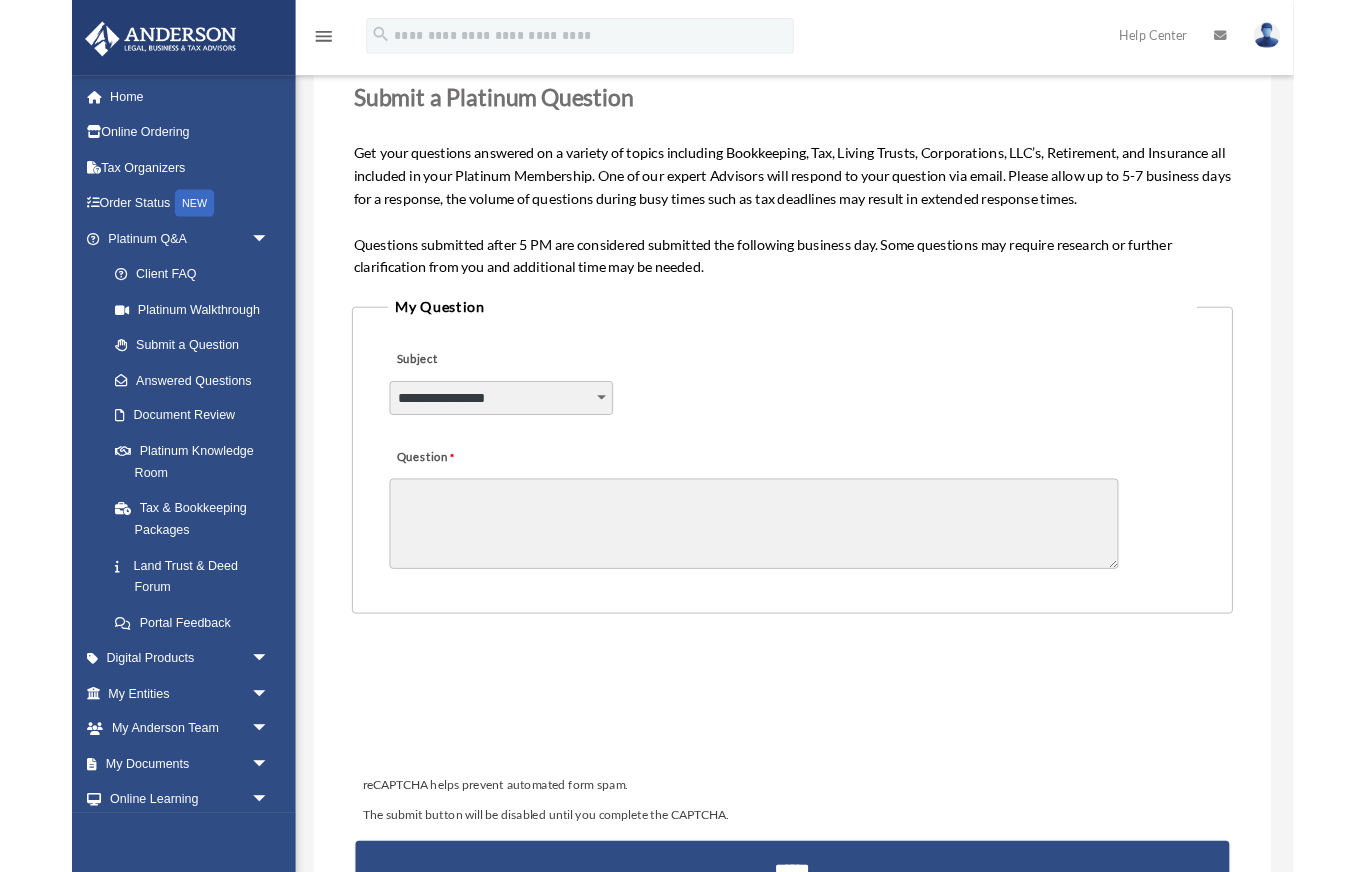 scroll, scrollTop: 387, scrollLeft: 0, axis: vertical 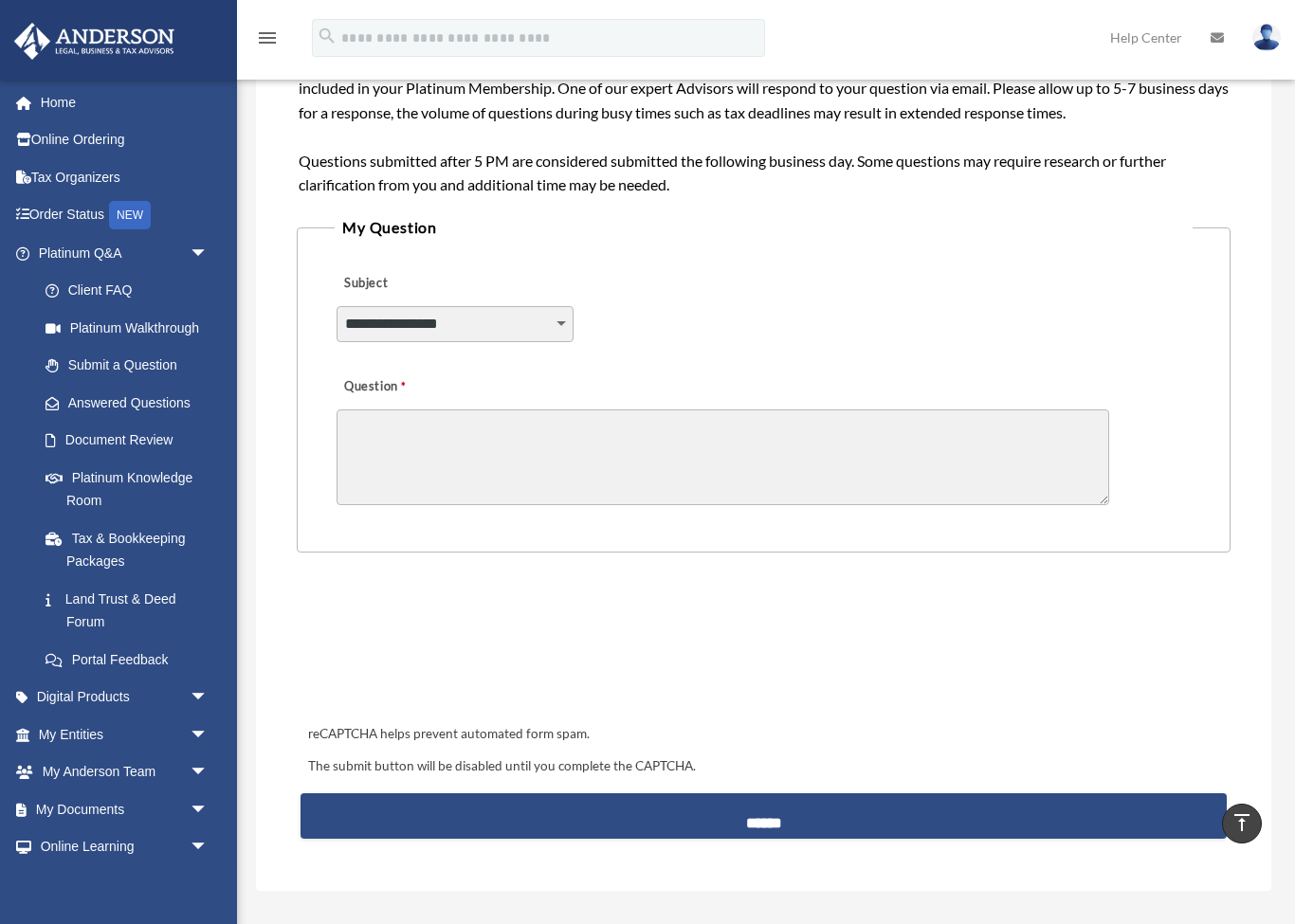 select on "******" 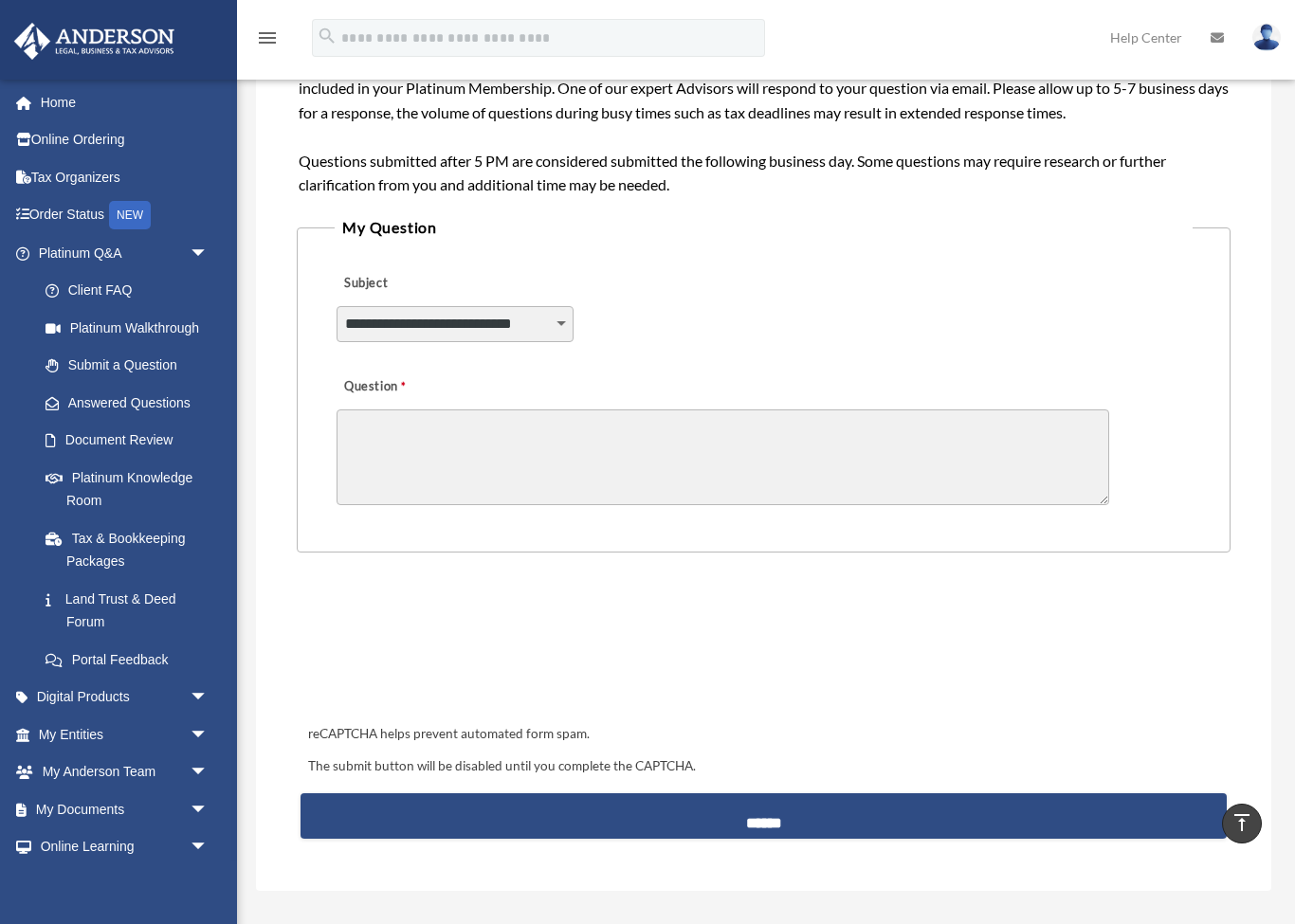 click on "Question" at bounding box center (722, 457) 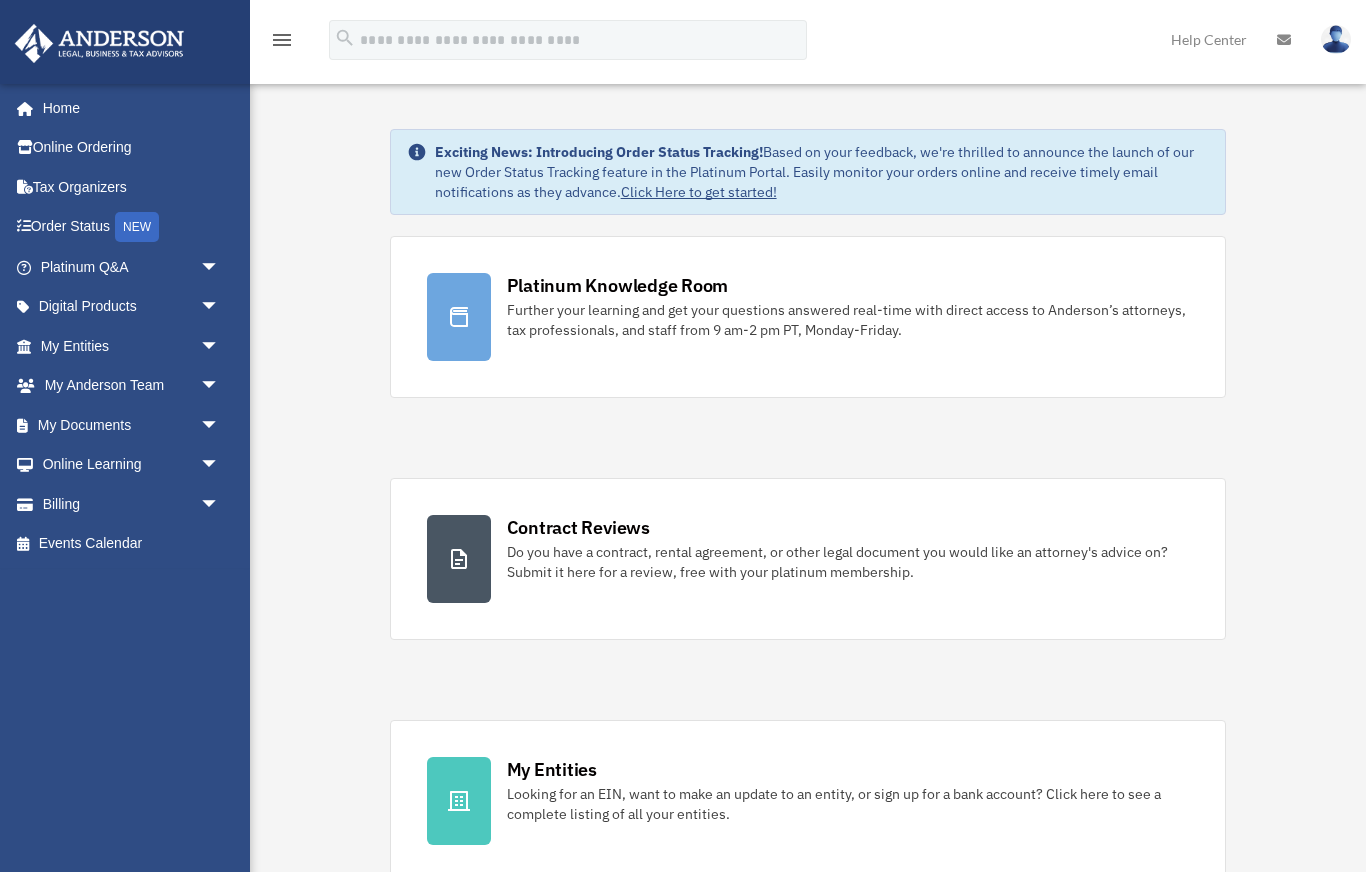 scroll, scrollTop: 0, scrollLeft: 0, axis: both 